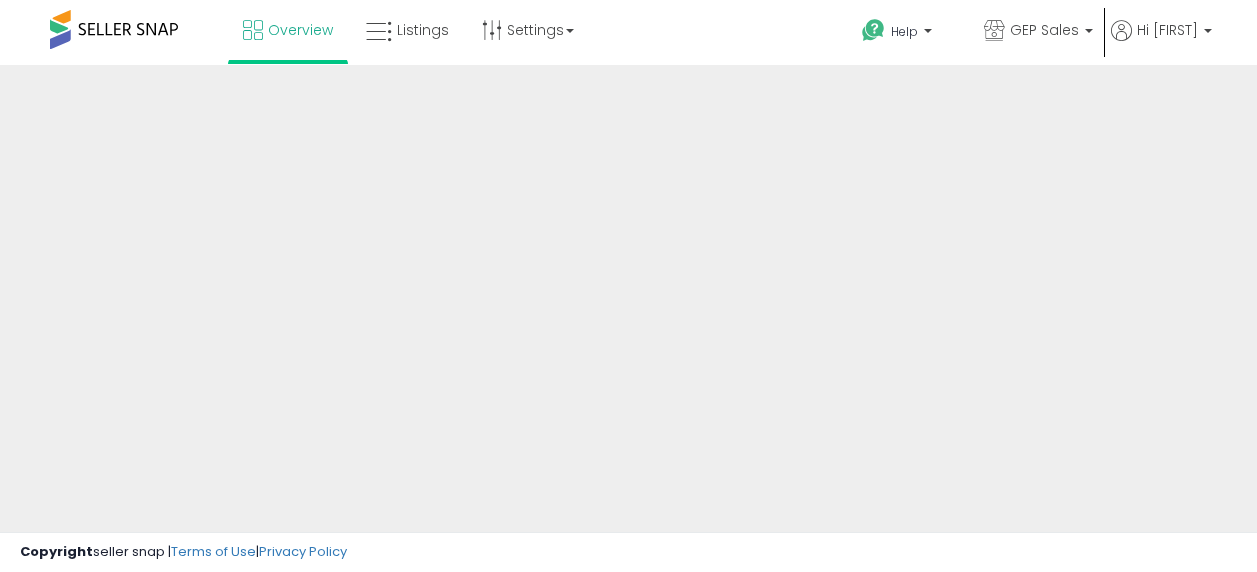 scroll, scrollTop: 0, scrollLeft: 0, axis: both 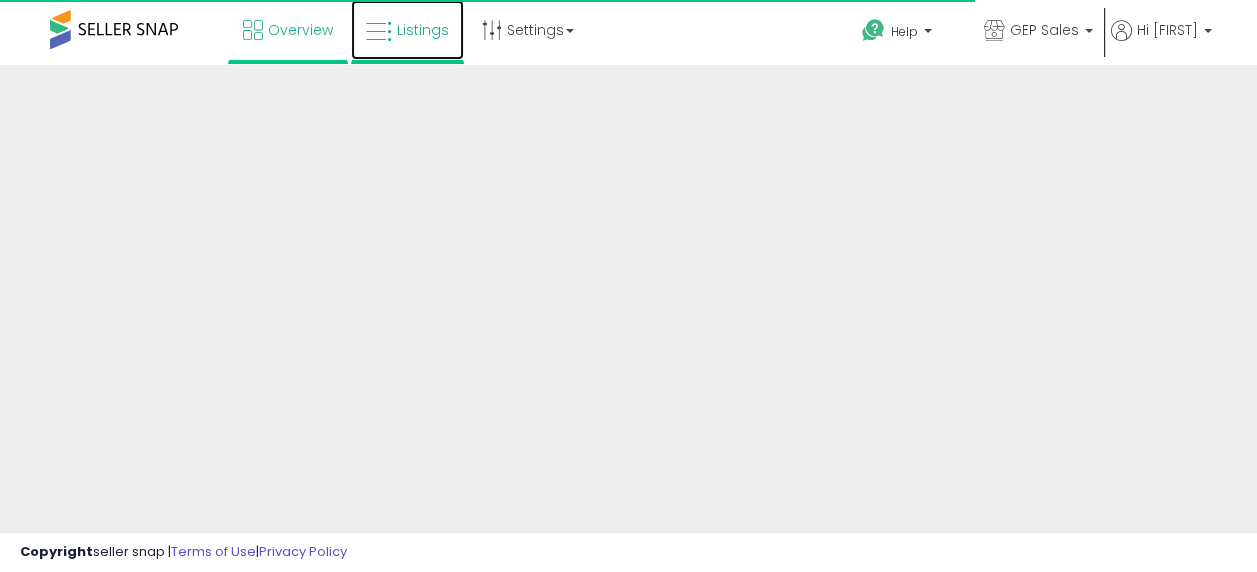 click on "Listings" at bounding box center (423, 30) 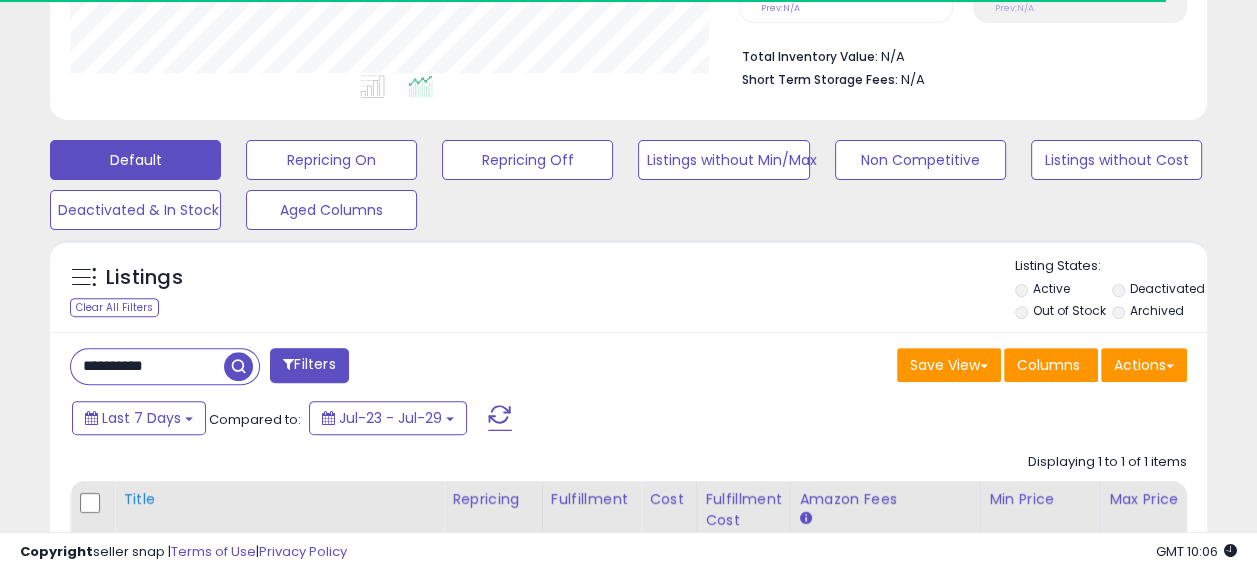 scroll, scrollTop: 600, scrollLeft: 0, axis: vertical 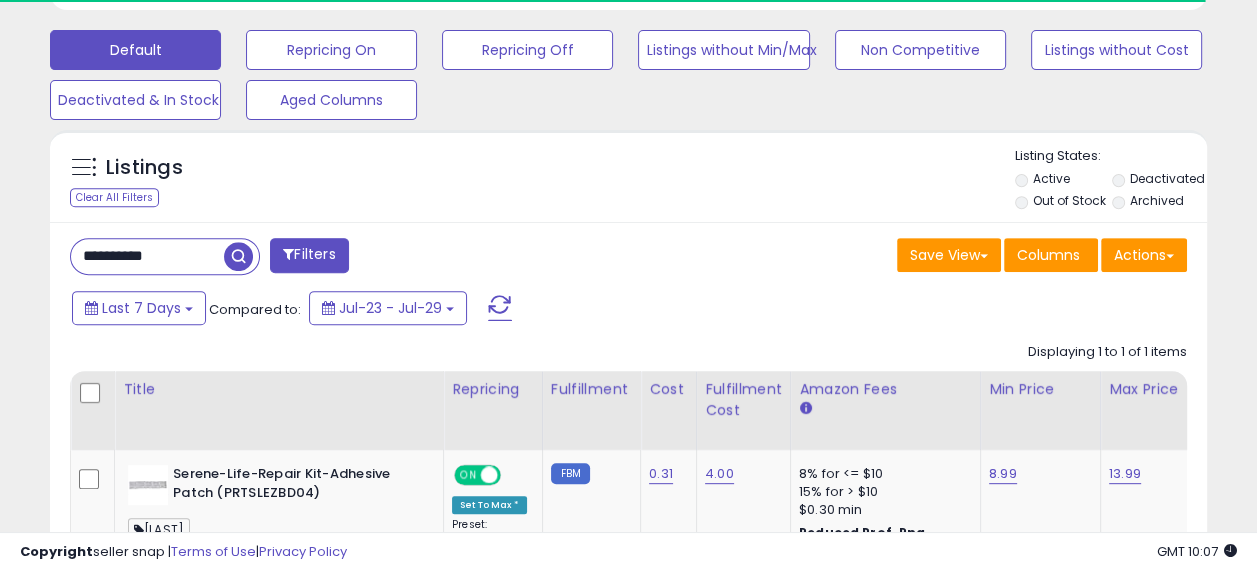 click on "**********" at bounding box center [147, 256] 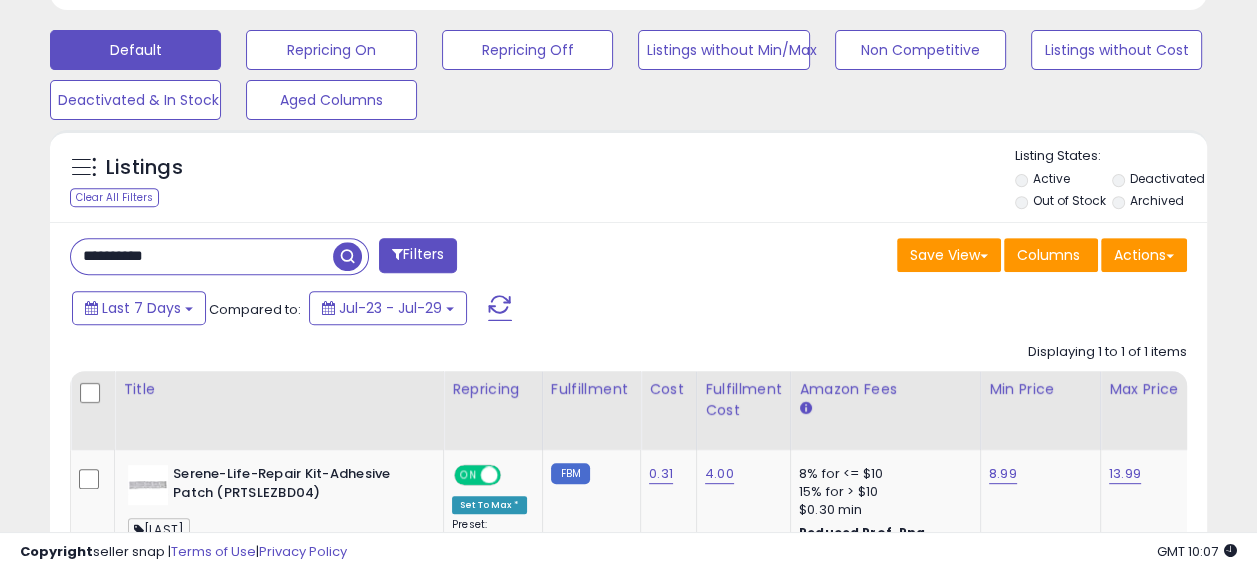 click on "**********" at bounding box center [202, 256] 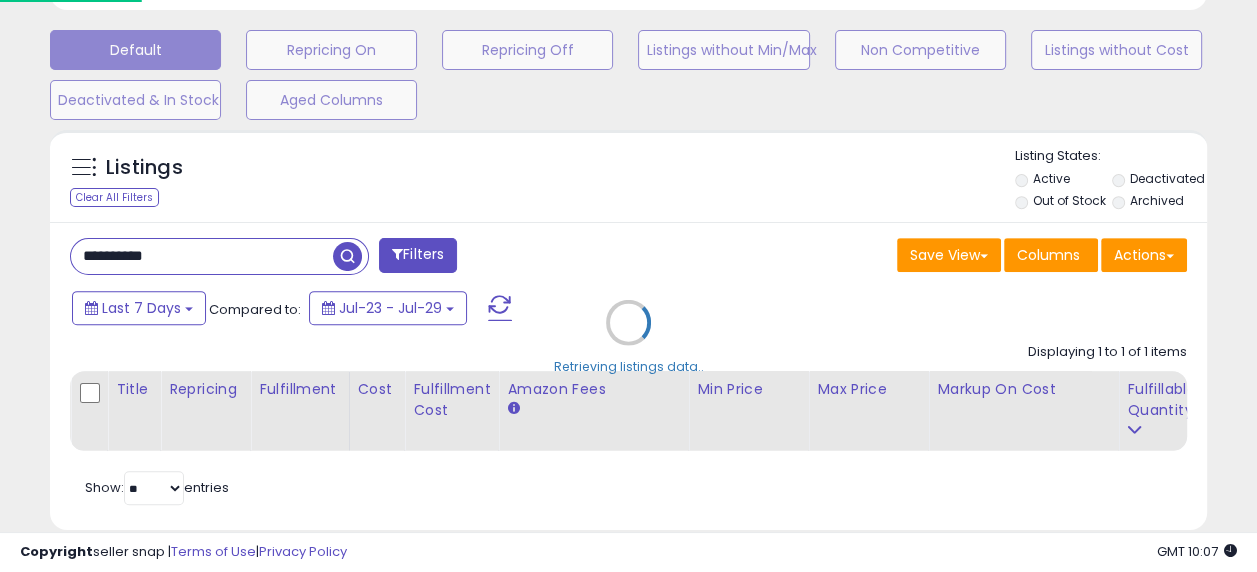 scroll, scrollTop: 999589, scrollLeft: 999322, axis: both 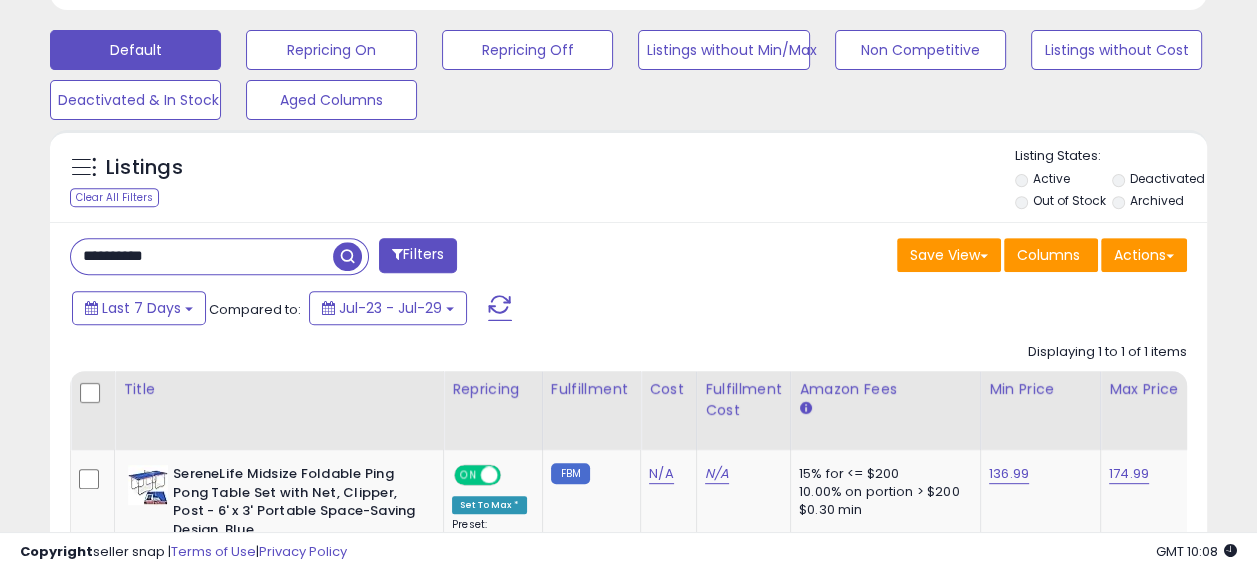 click on "**********" at bounding box center (202, 256) 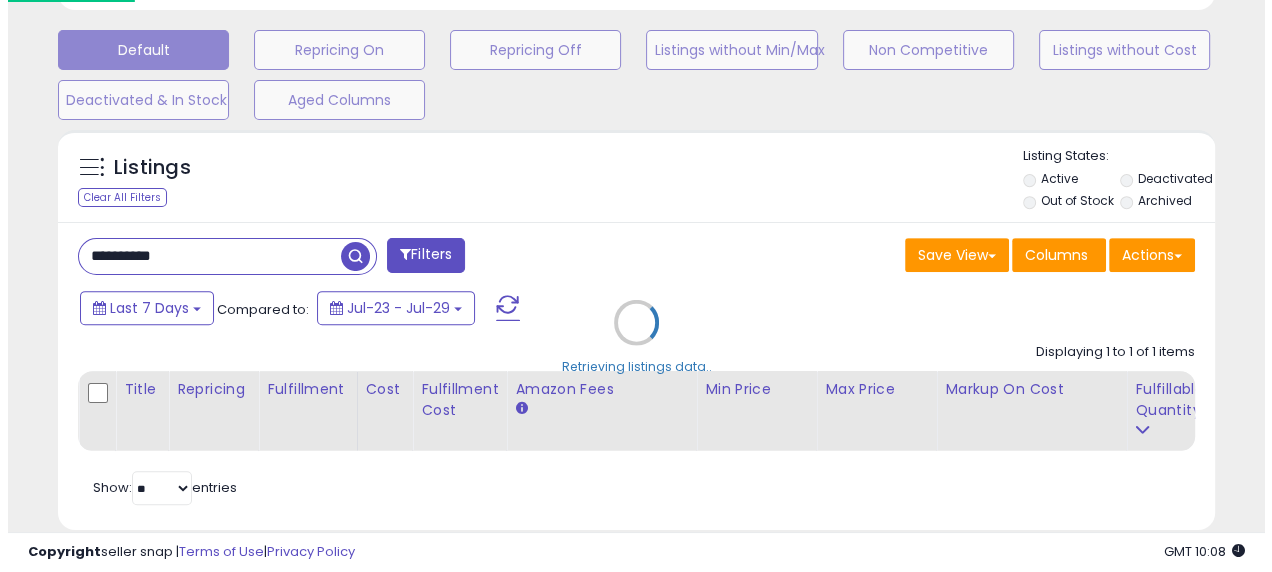 scroll, scrollTop: 999589, scrollLeft: 999322, axis: both 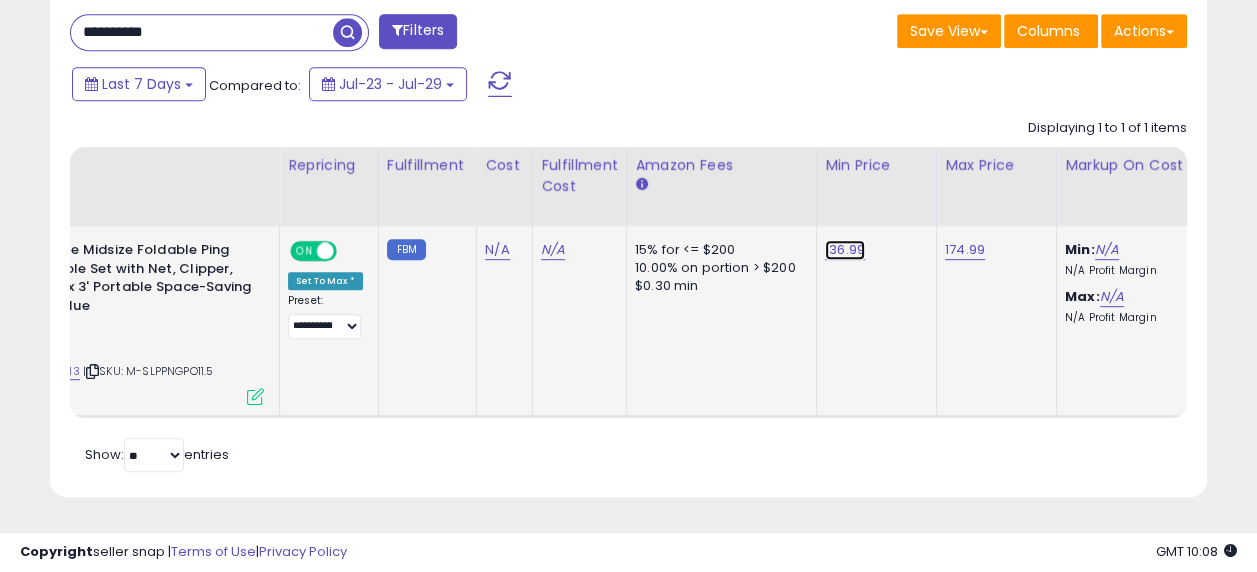 click on "136.99" at bounding box center (845, 250) 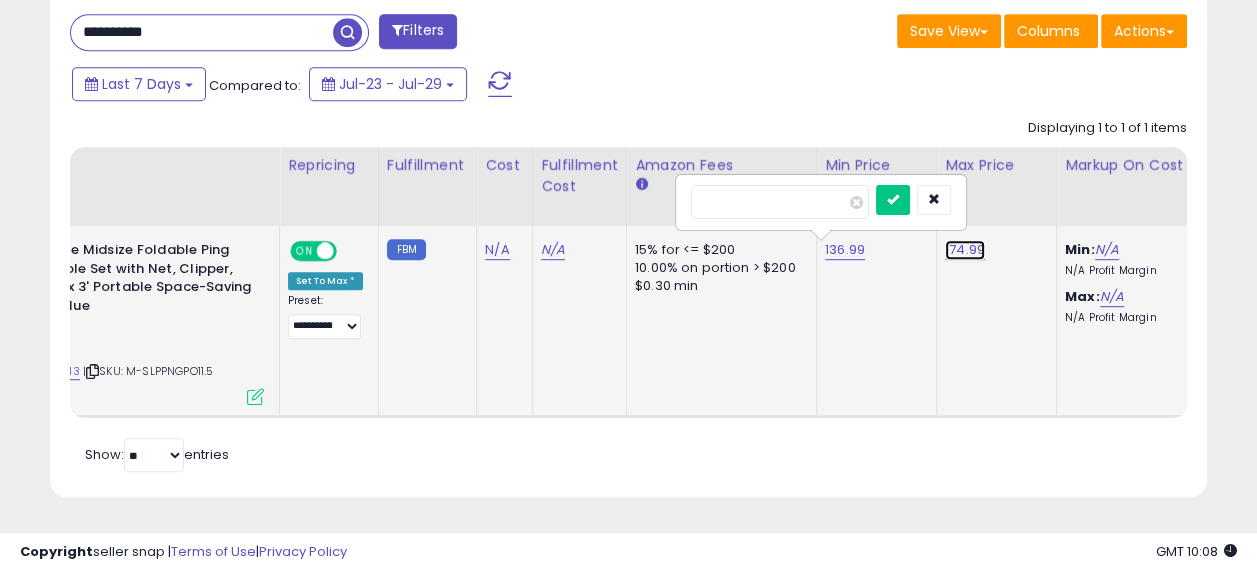 click on "174.99" at bounding box center [965, 250] 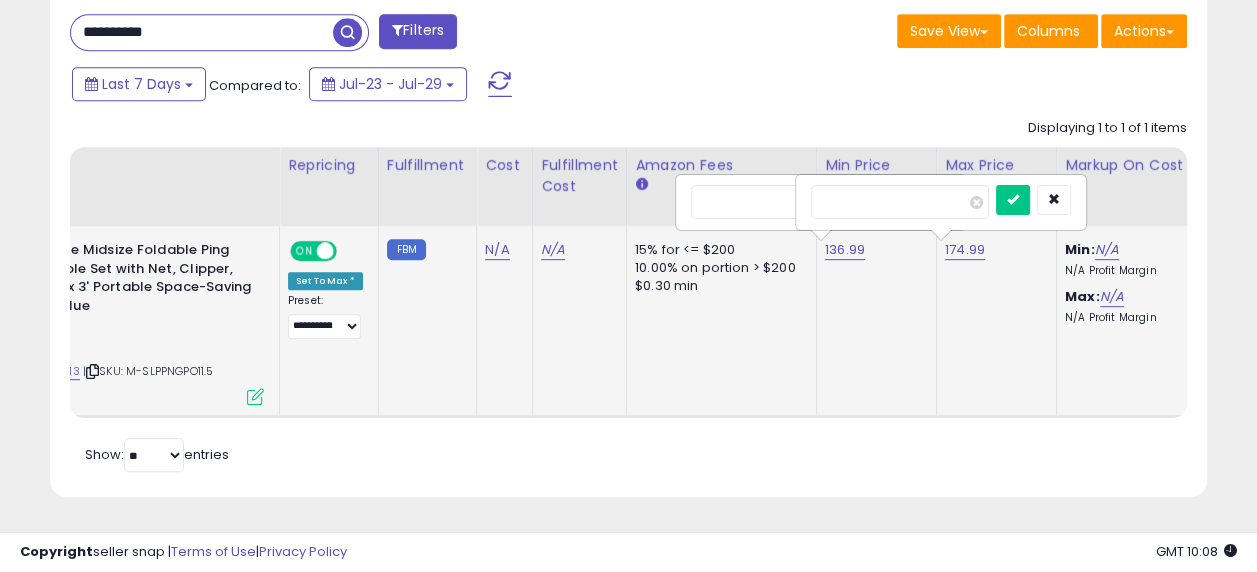 click on "******" at bounding box center (900, 202) 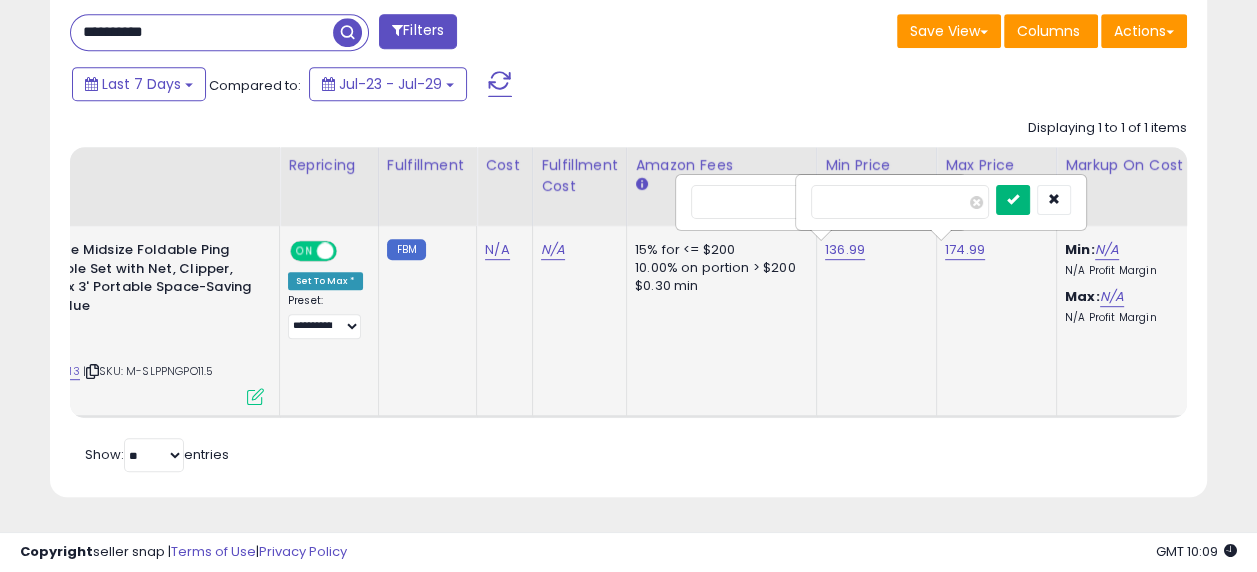 type on "******" 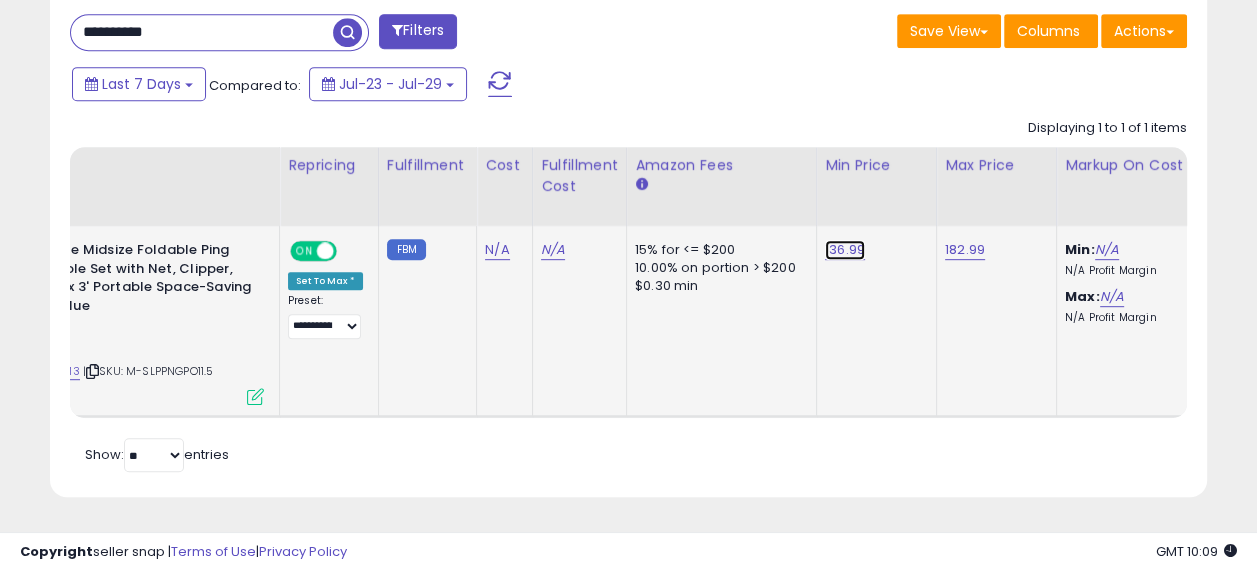 click on "136.99" at bounding box center [845, 250] 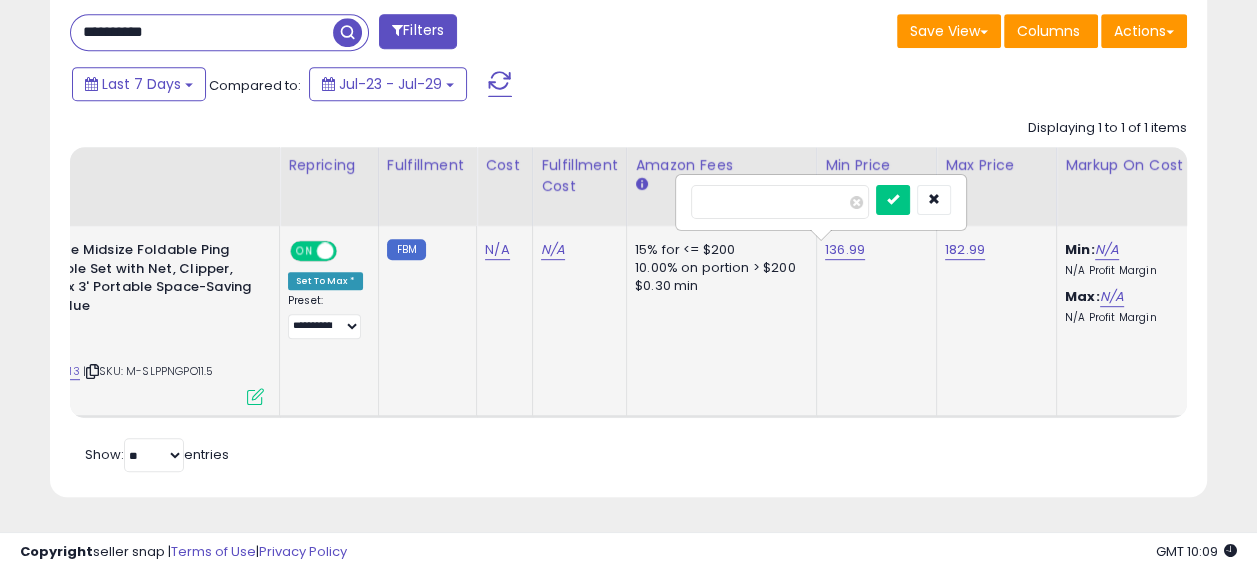 click on "******" at bounding box center [780, 202] 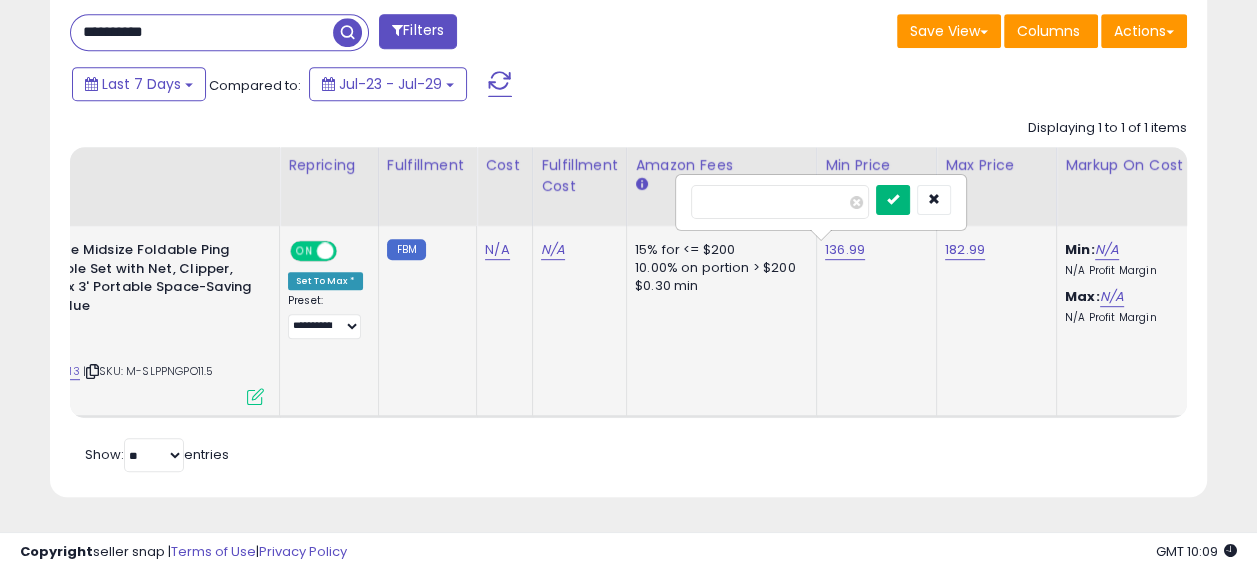 type on "******" 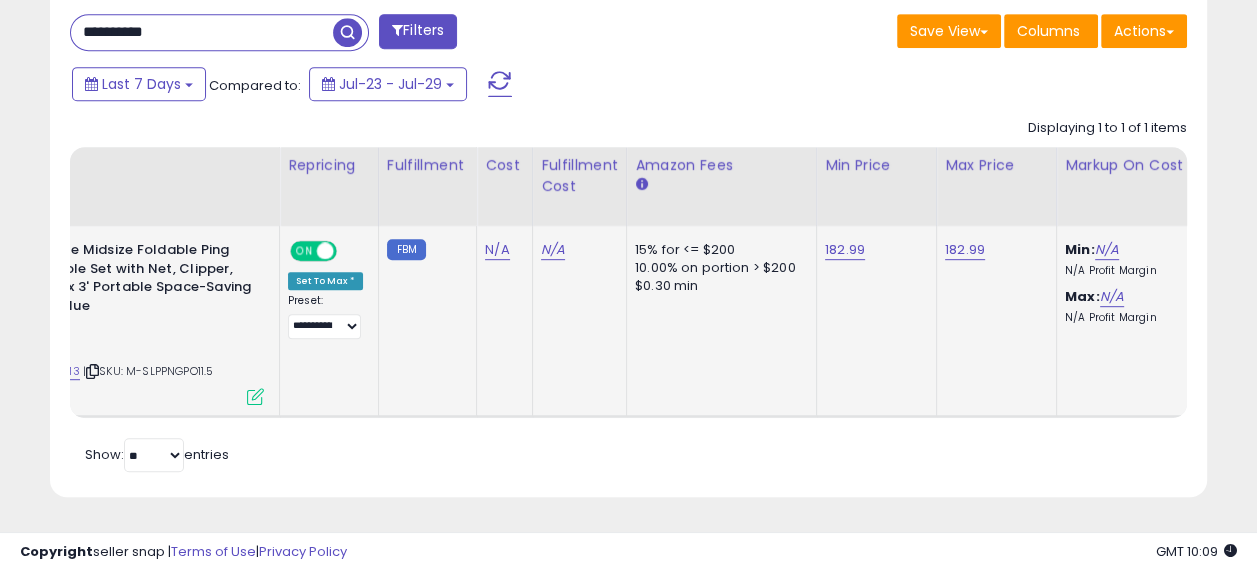 scroll, scrollTop: 0, scrollLeft: 62, axis: horizontal 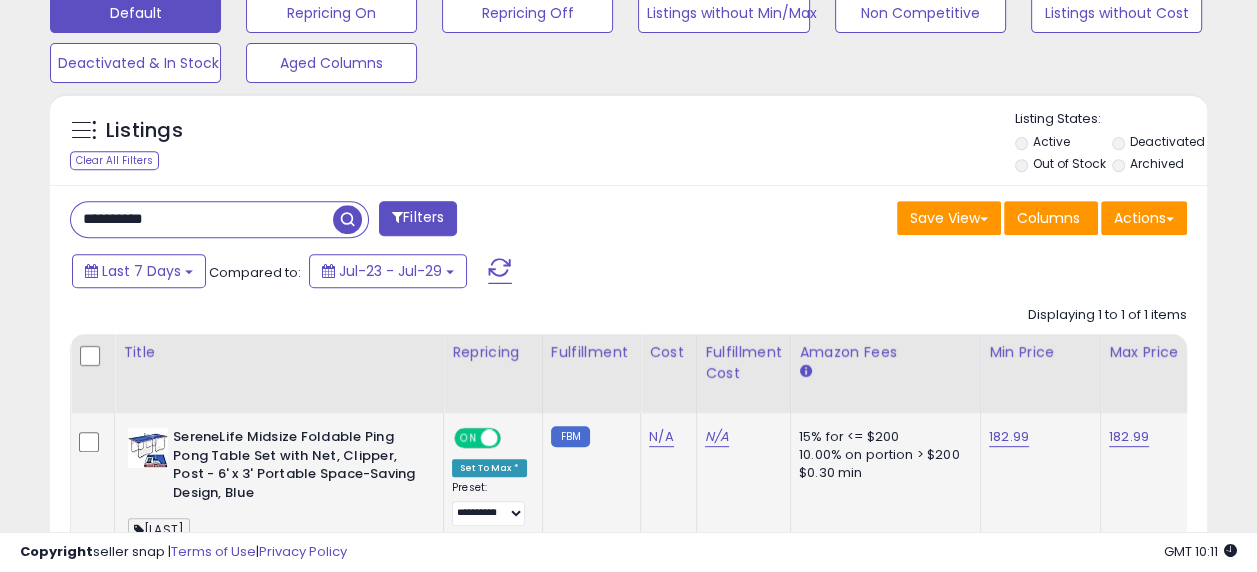 click on "**********" at bounding box center [202, 219] 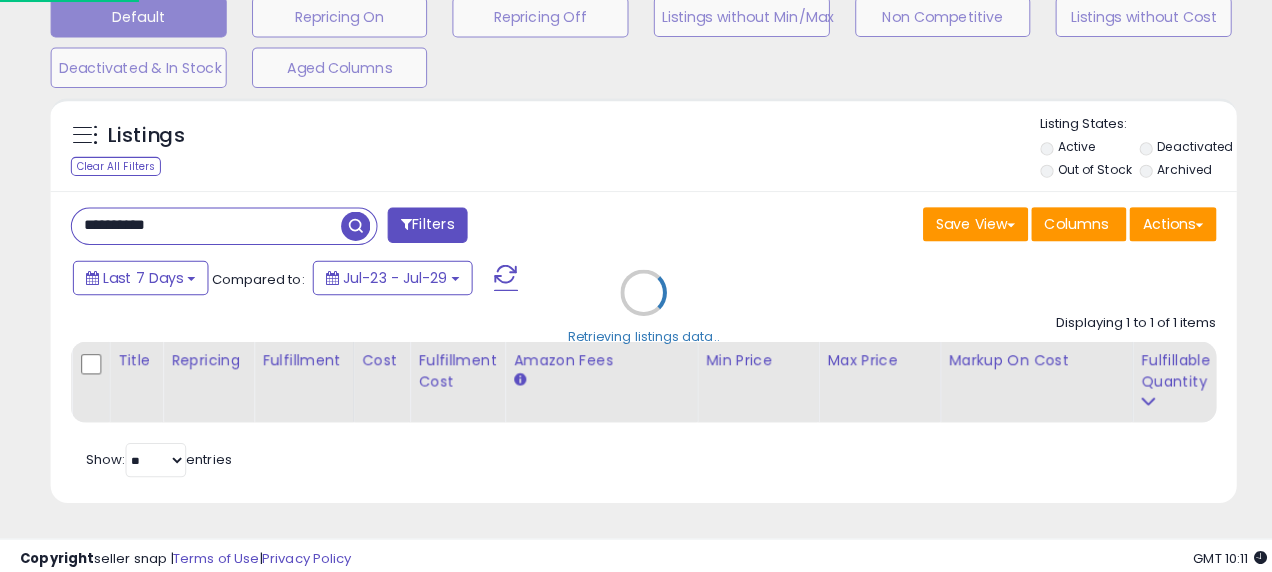 scroll, scrollTop: 999589, scrollLeft: 999322, axis: both 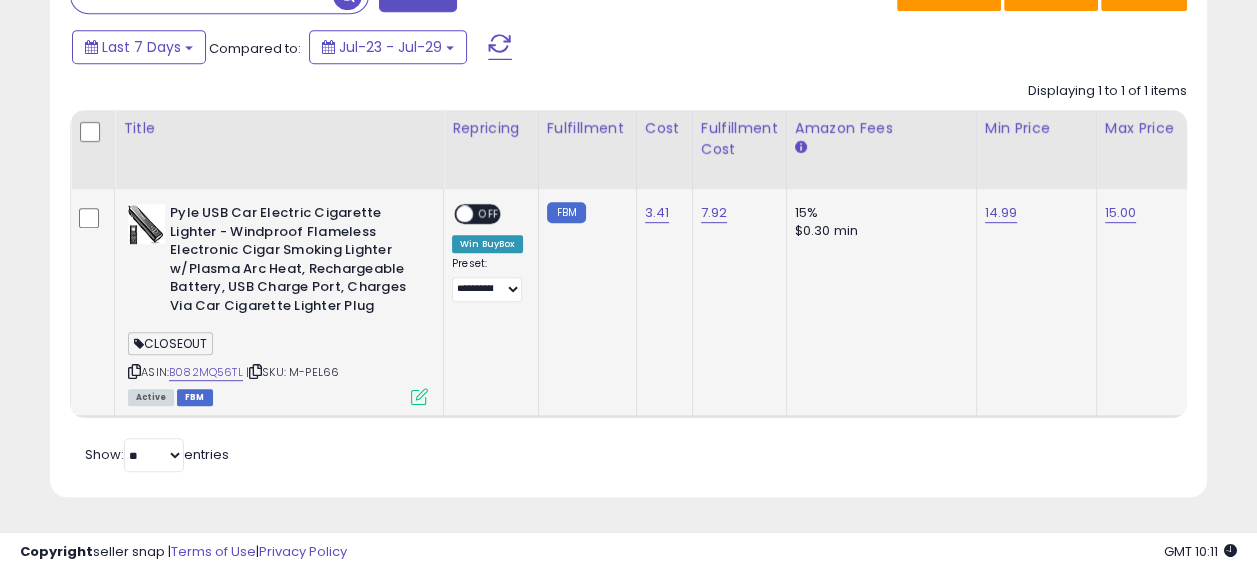 type 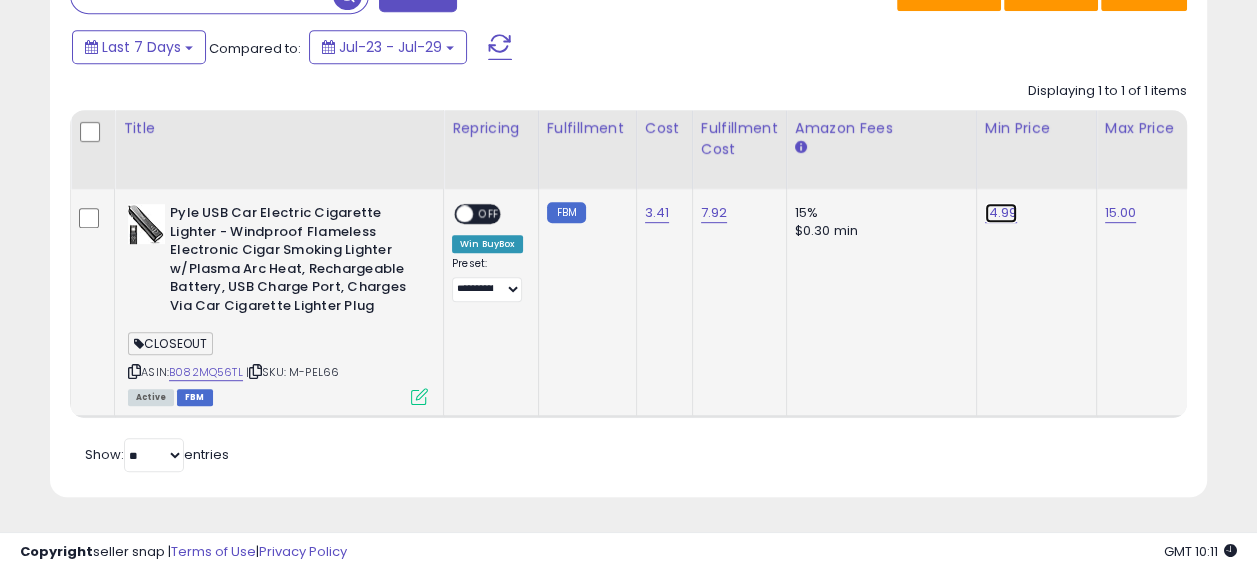 click on "14.99" at bounding box center (1001, 213) 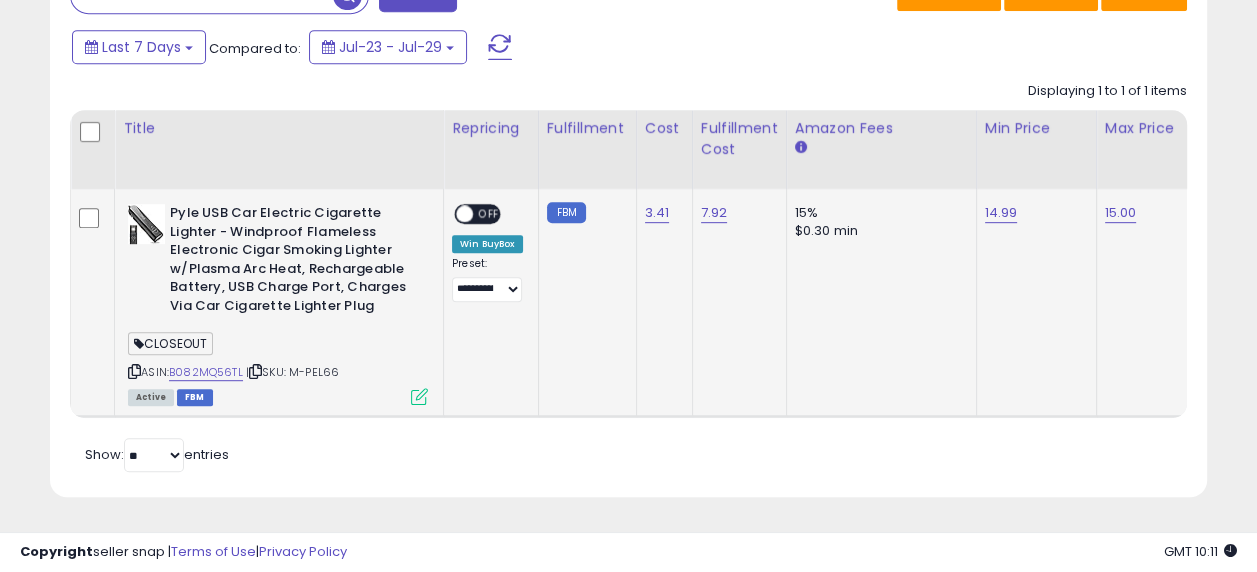 scroll, scrollTop: 0, scrollLeft: 6, axis: horizontal 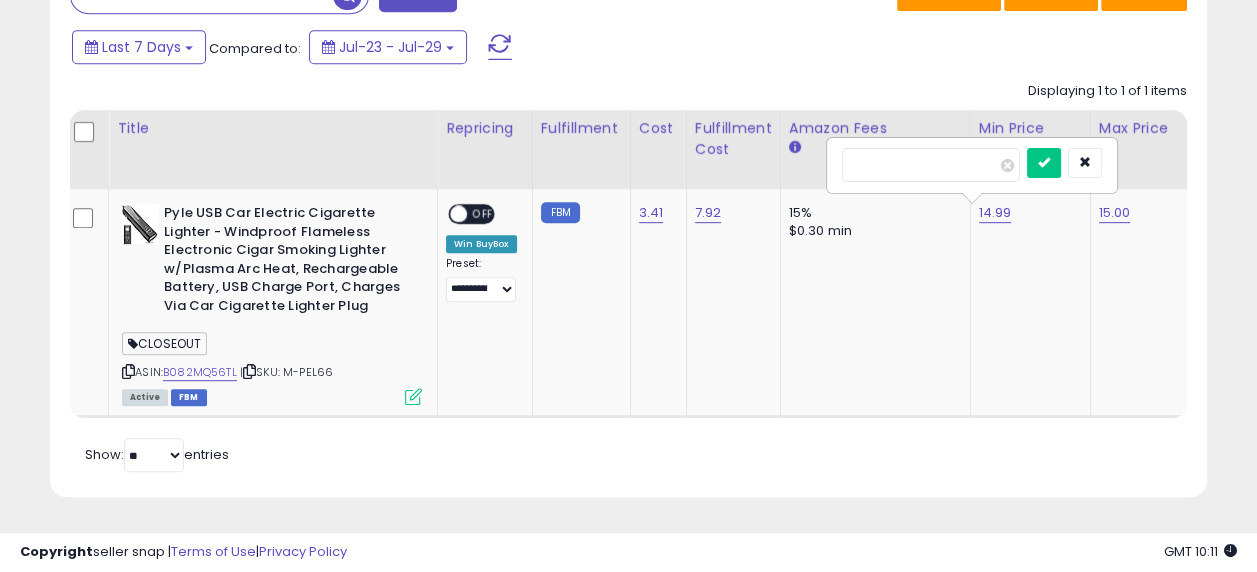 drag, startPoint x: 871, startPoint y: 154, endPoint x: 820, endPoint y: 157, distance: 51.088158 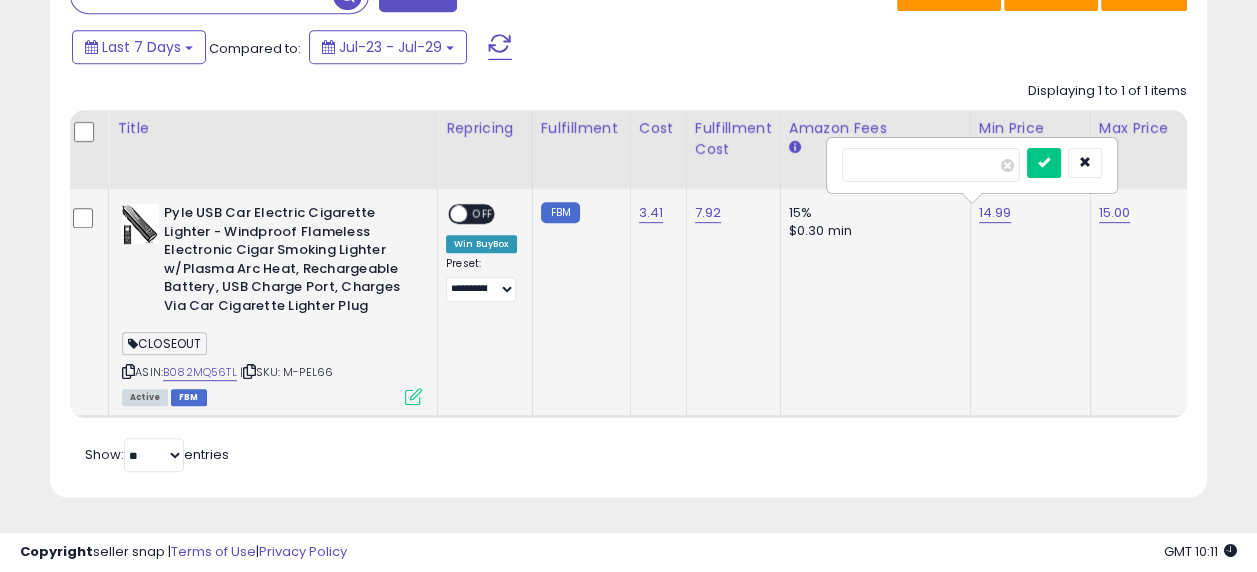 type on "*****" 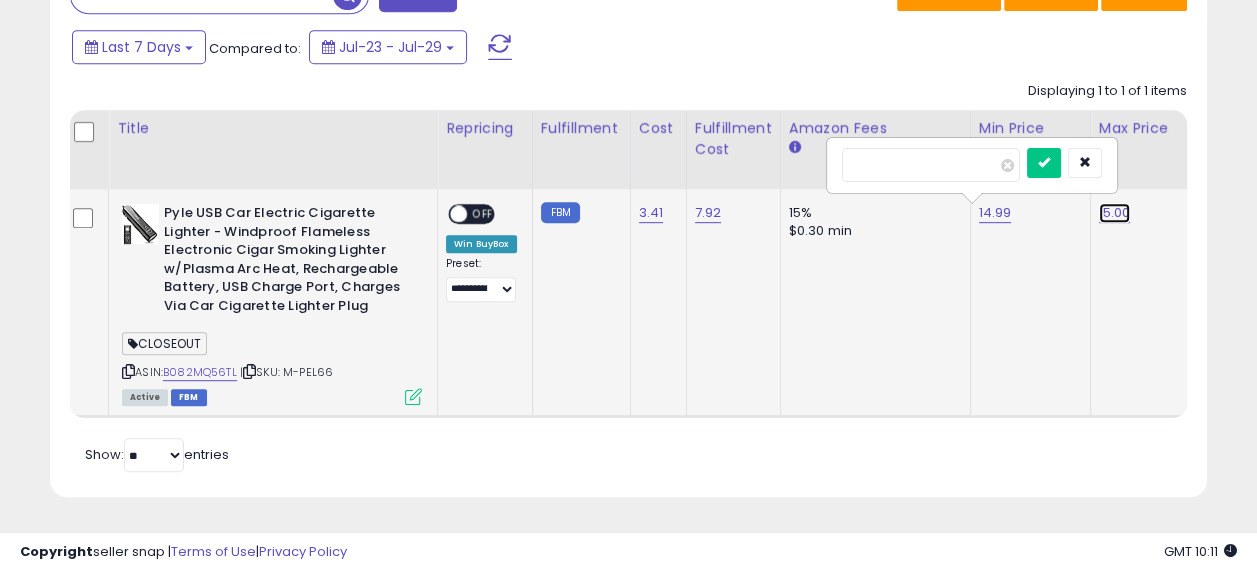 click on "15.00" at bounding box center (1115, 213) 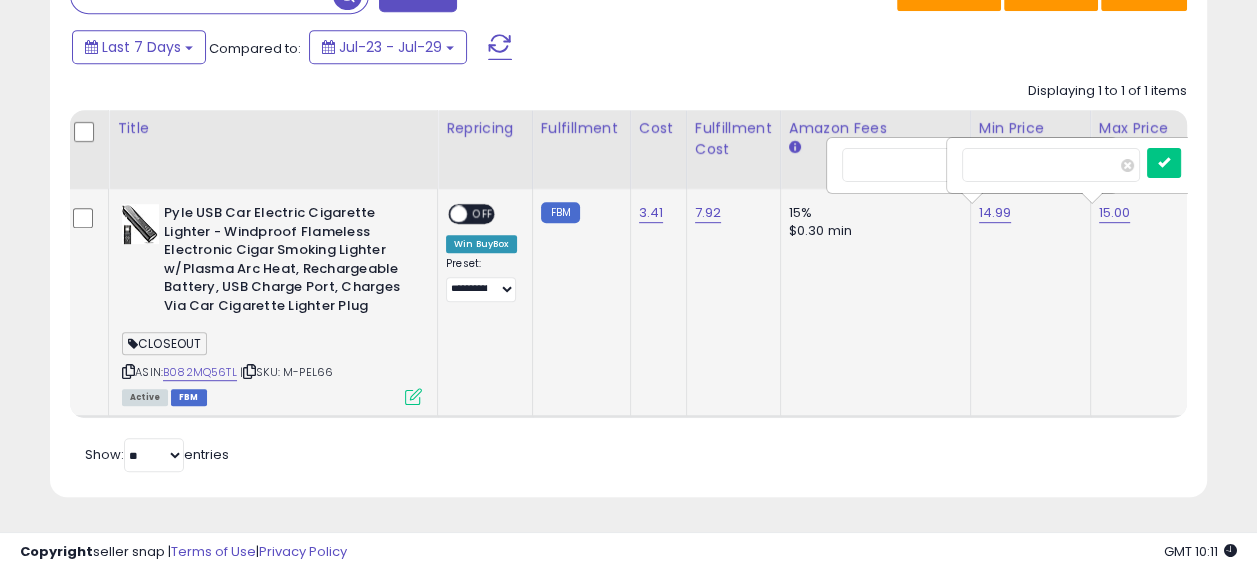scroll, scrollTop: 0, scrollLeft: 126, axis: horizontal 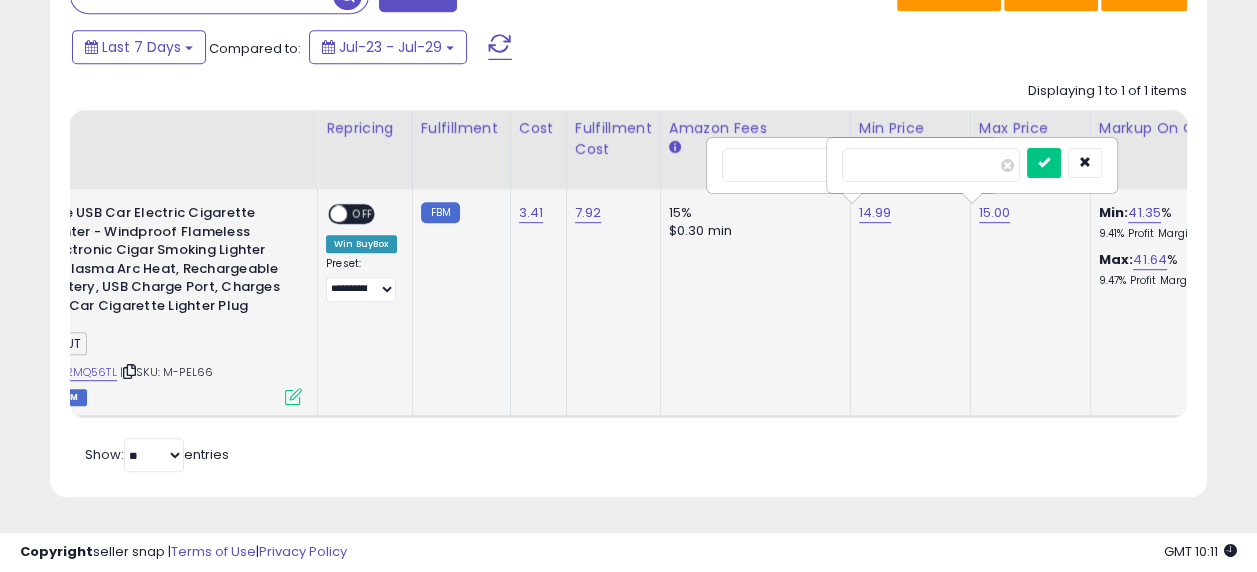 click on "*****" at bounding box center (931, 165) 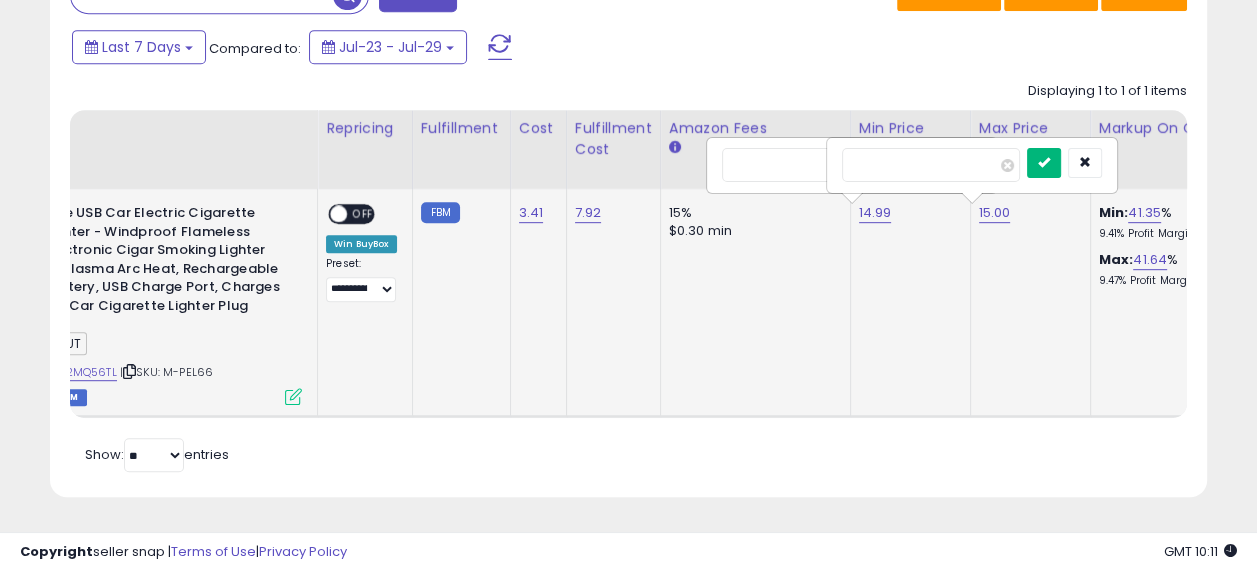 type on "*****" 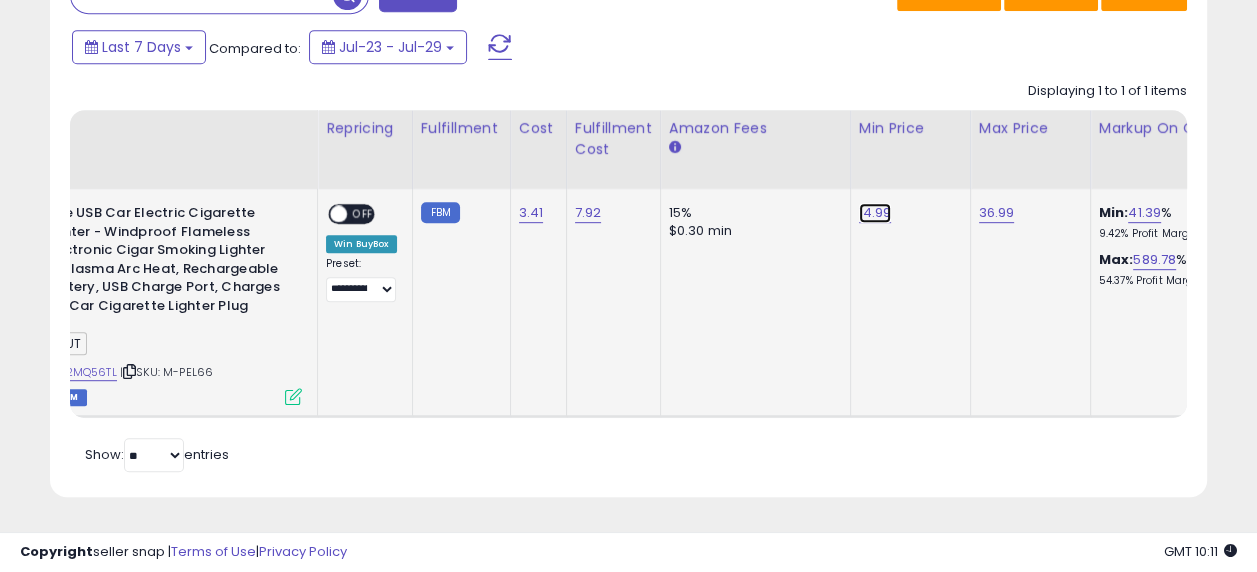 click on "14.99" at bounding box center (875, 213) 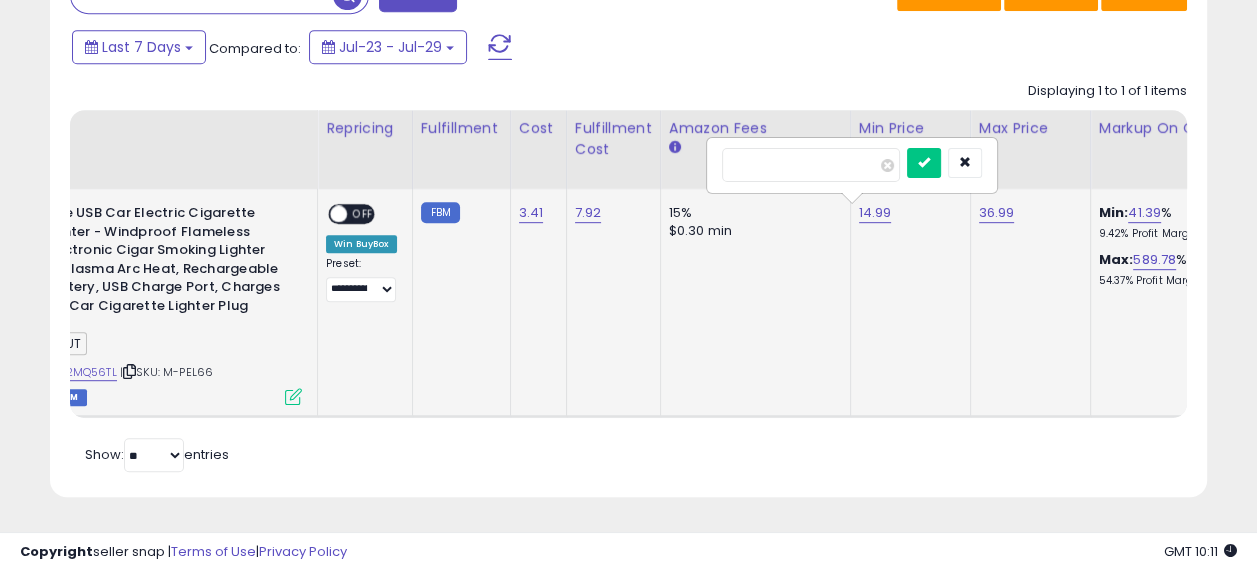 drag, startPoint x: 749, startPoint y: 153, endPoint x: 708, endPoint y: 154, distance: 41.01219 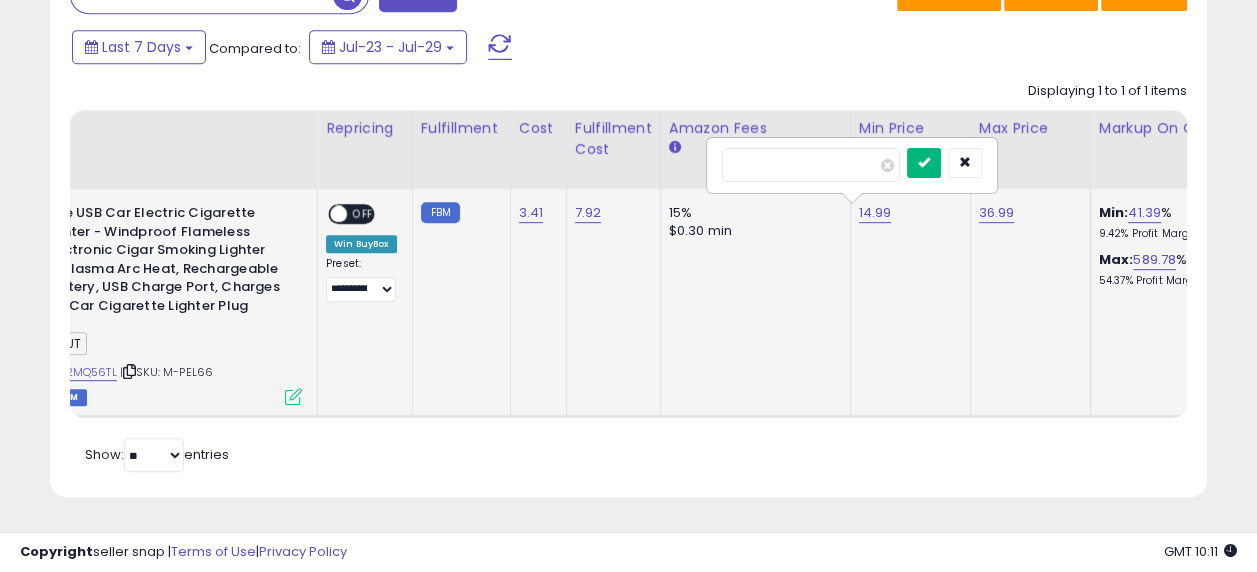 type on "*****" 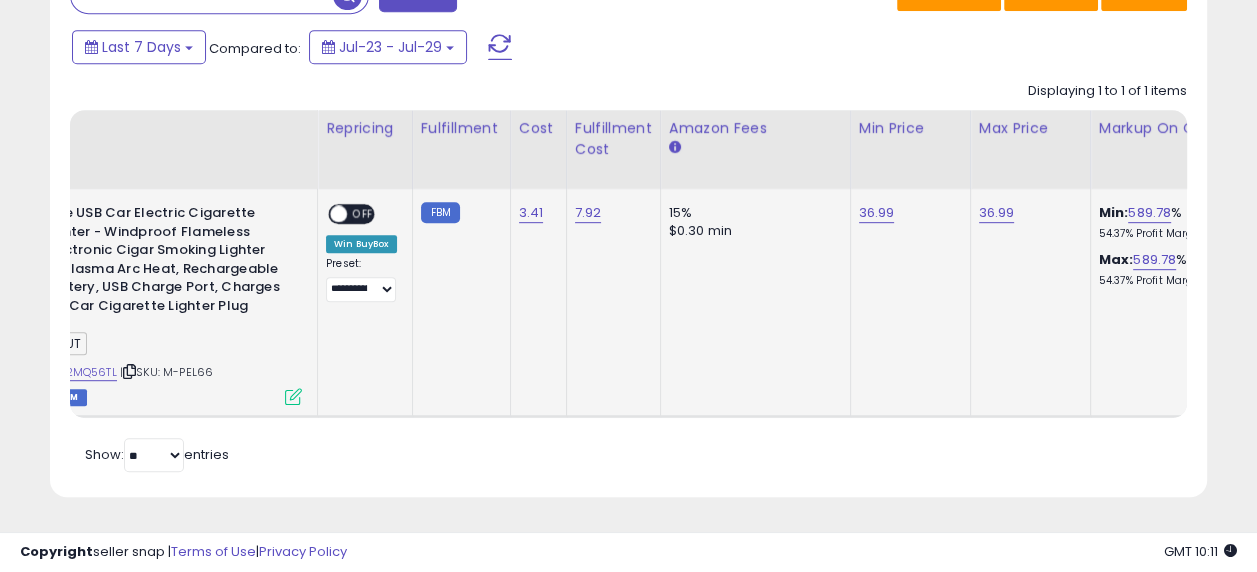 click on "OFF" at bounding box center [363, 214] 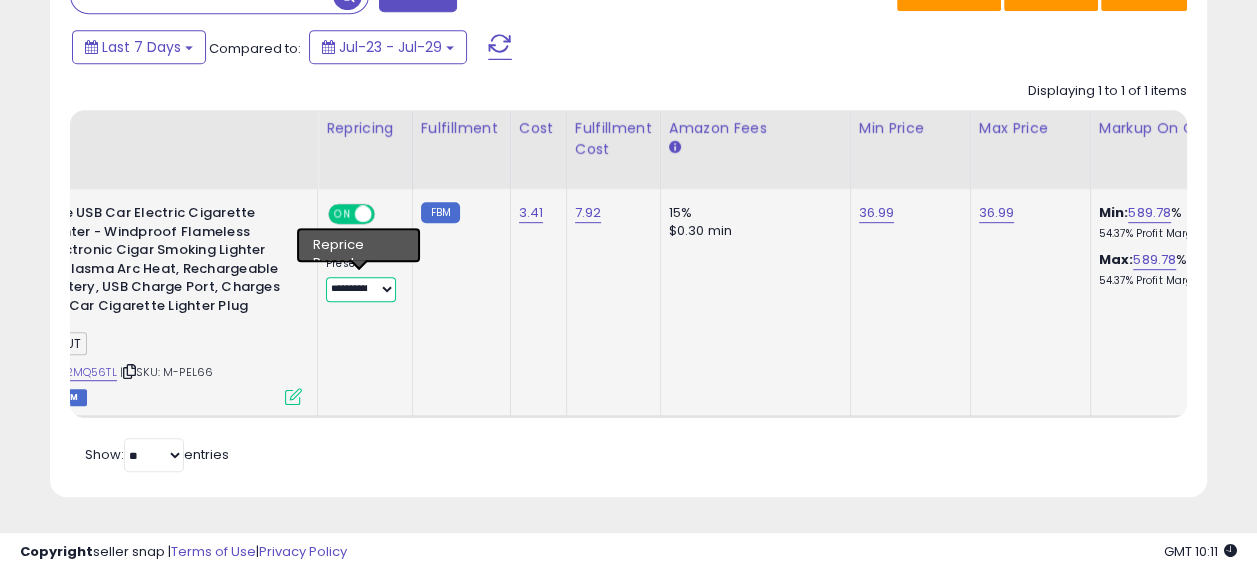 click on "**********" at bounding box center (361, 289) 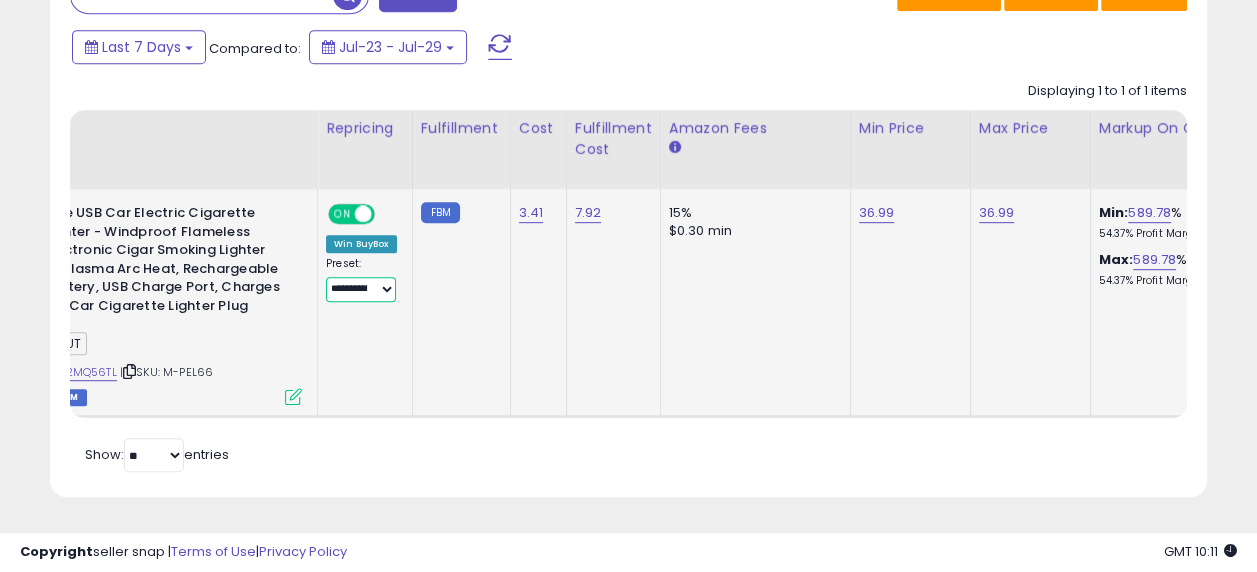 select on "**********" 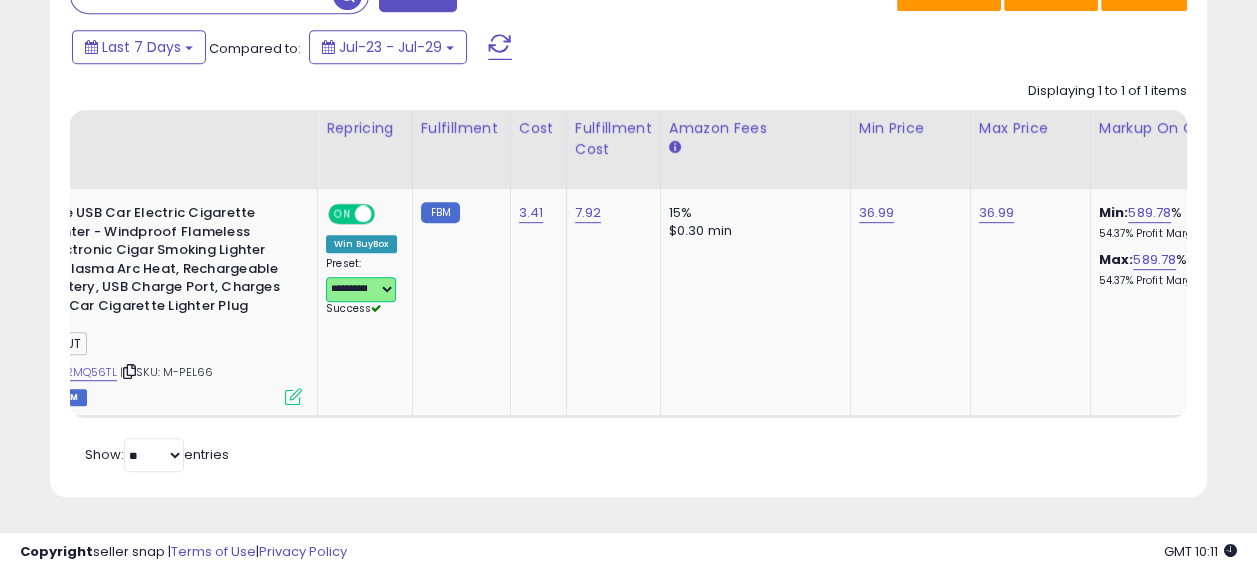 scroll, scrollTop: 0, scrollLeft: 66, axis: horizontal 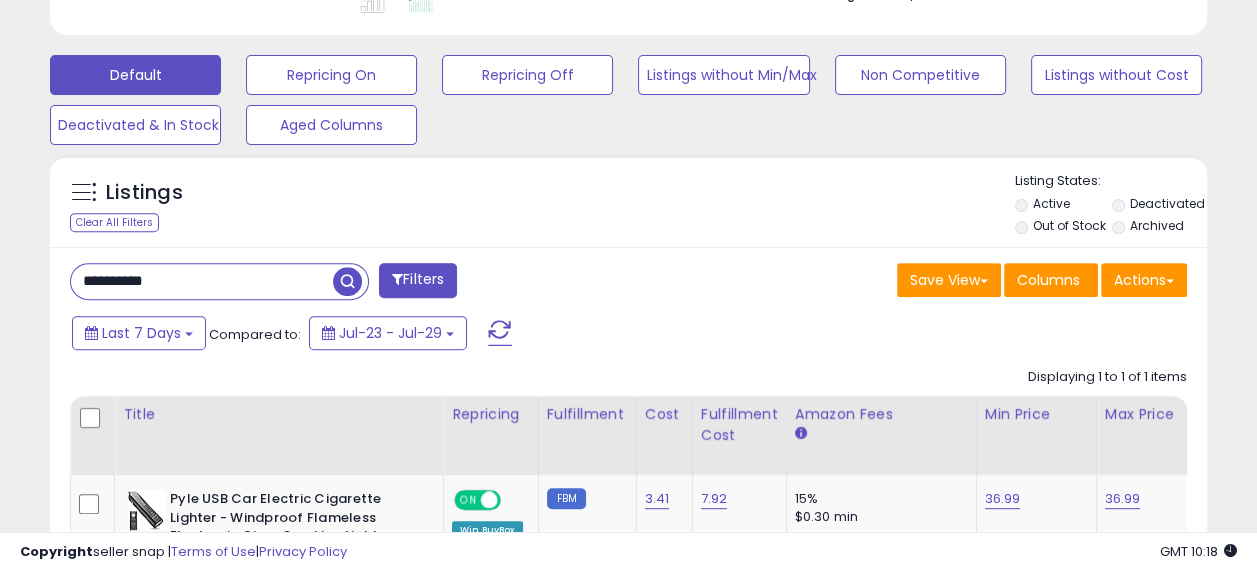 click on "**********" at bounding box center [202, 281] 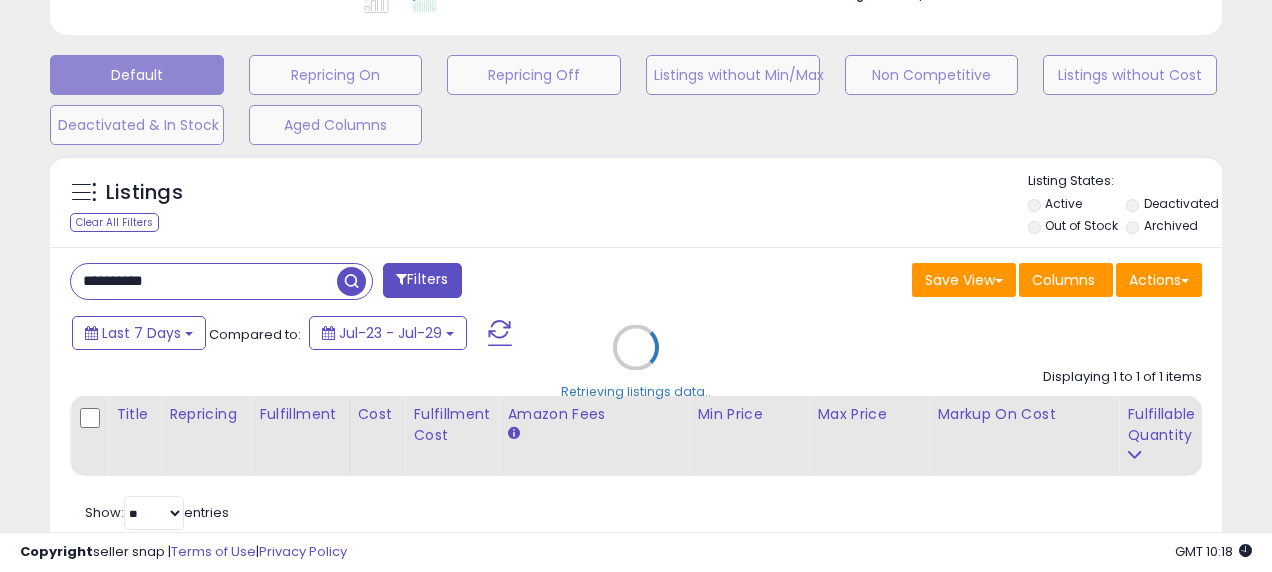 scroll, scrollTop: 999589, scrollLeft: 999322, axis: both 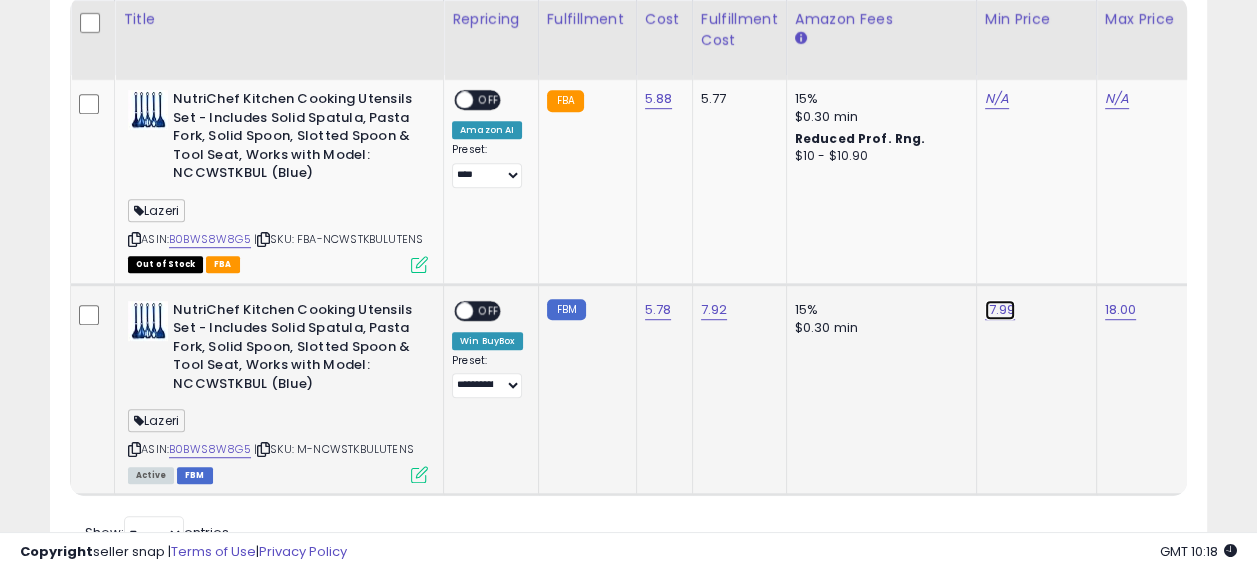 click on "17.99" at bounding box center (997, 99) 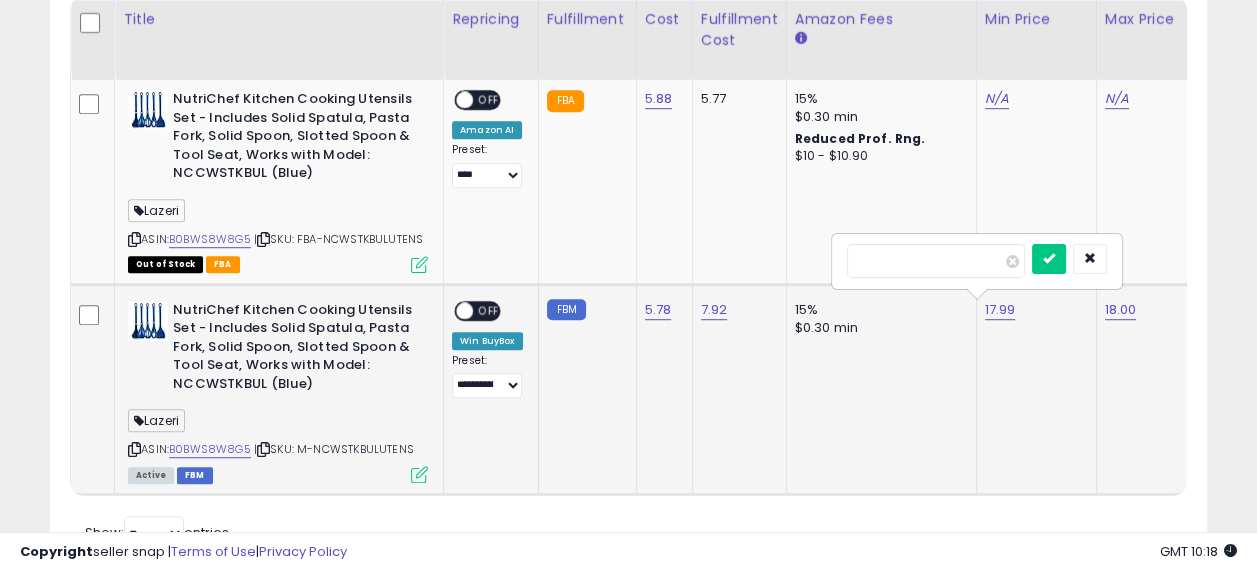 scroll, scrollTop: 0, scrollLeft: 6, axis: horizontal 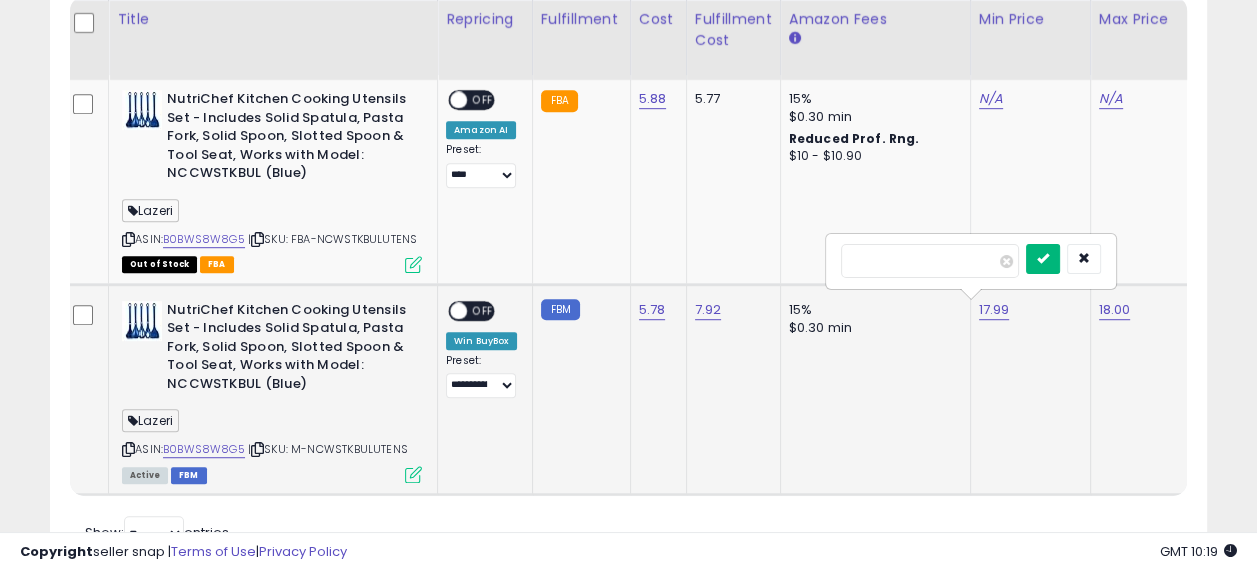 click at bounding box center (1043, 258) 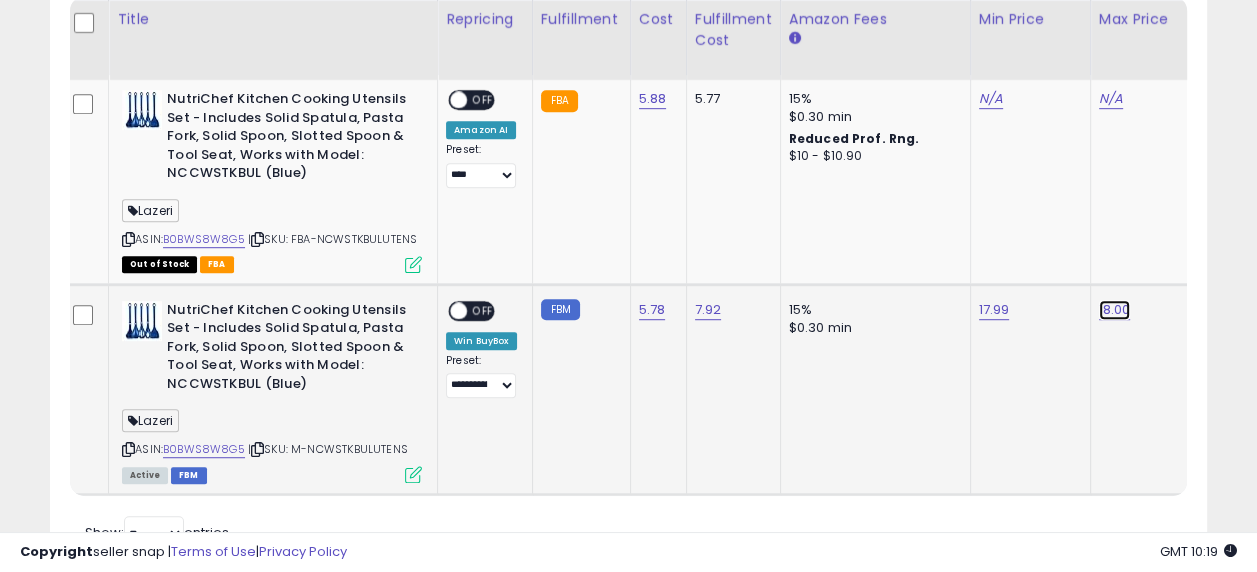 click on "18.00" at bounding box center (1111, 99) 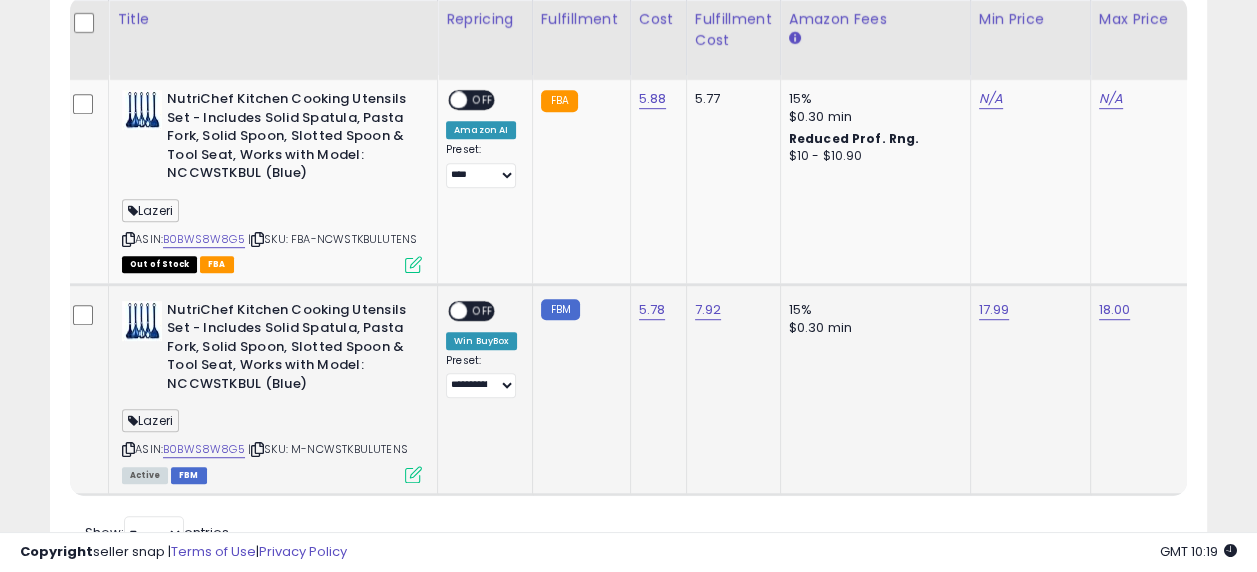 scroll, scrollTop: 0, scrollLeft: 126, axis: horizontal 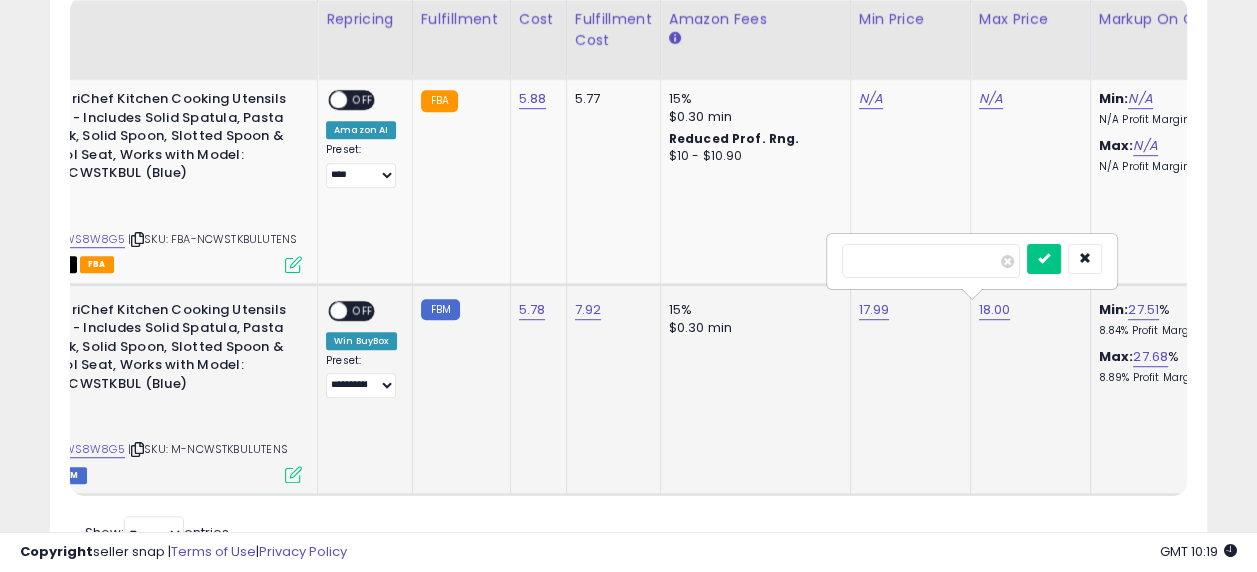 click on "*****" at bounding box center (931, 261) 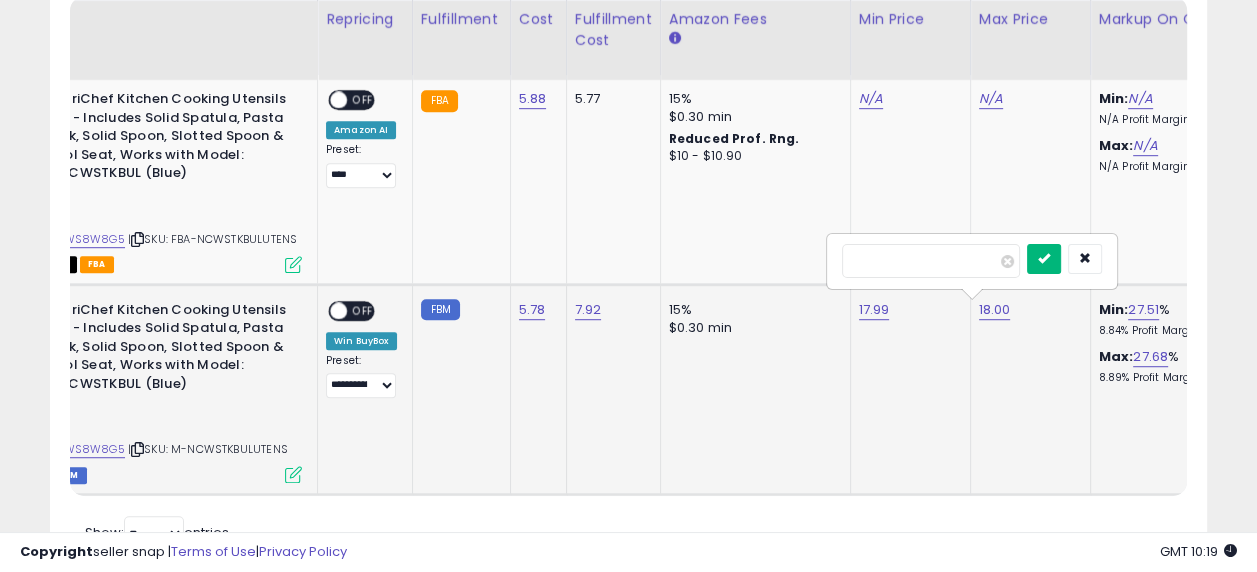 type on "*****" 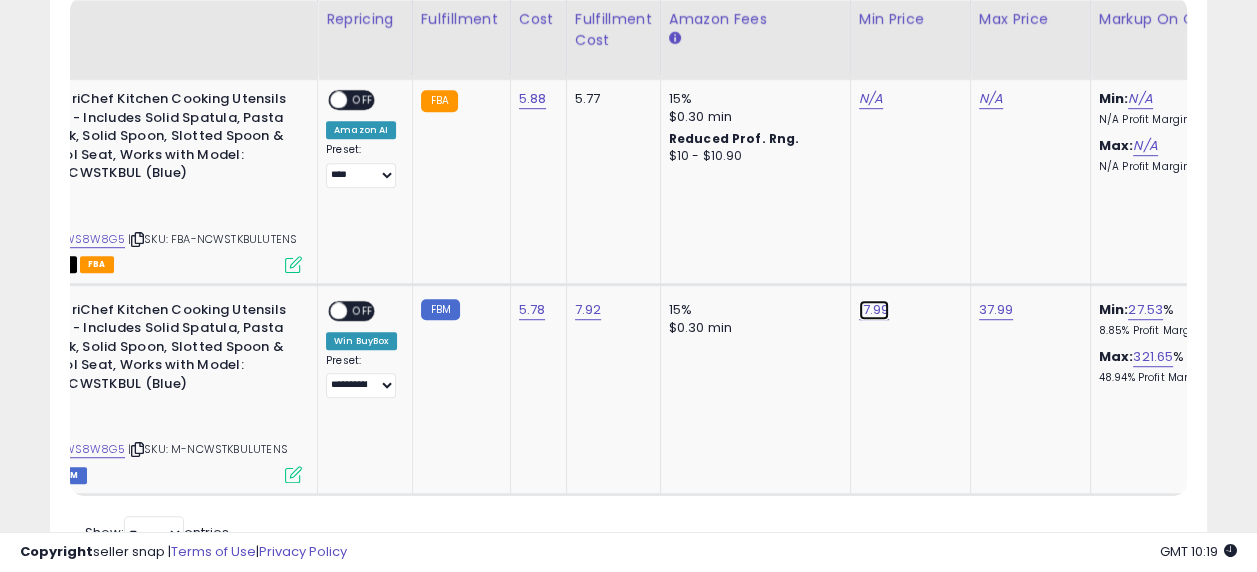click on "17.99" at bounding box center (871, 99) 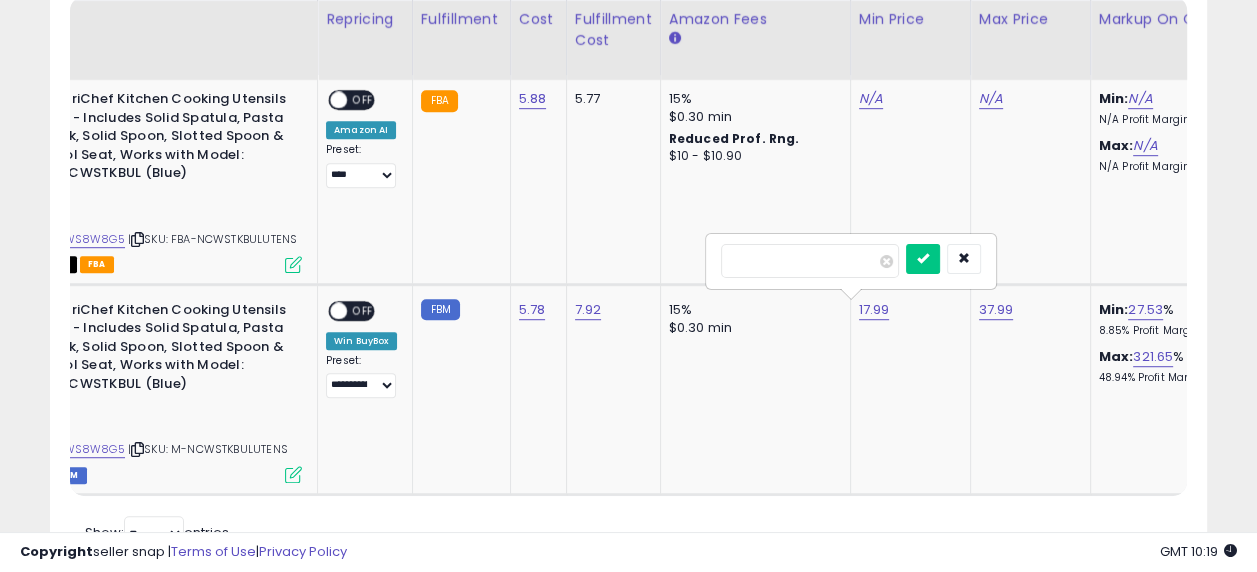 drag, startPoint x: 745, startPoint y: 256, endPoint x: 714, endPoint y: 258, distance: 31.06445 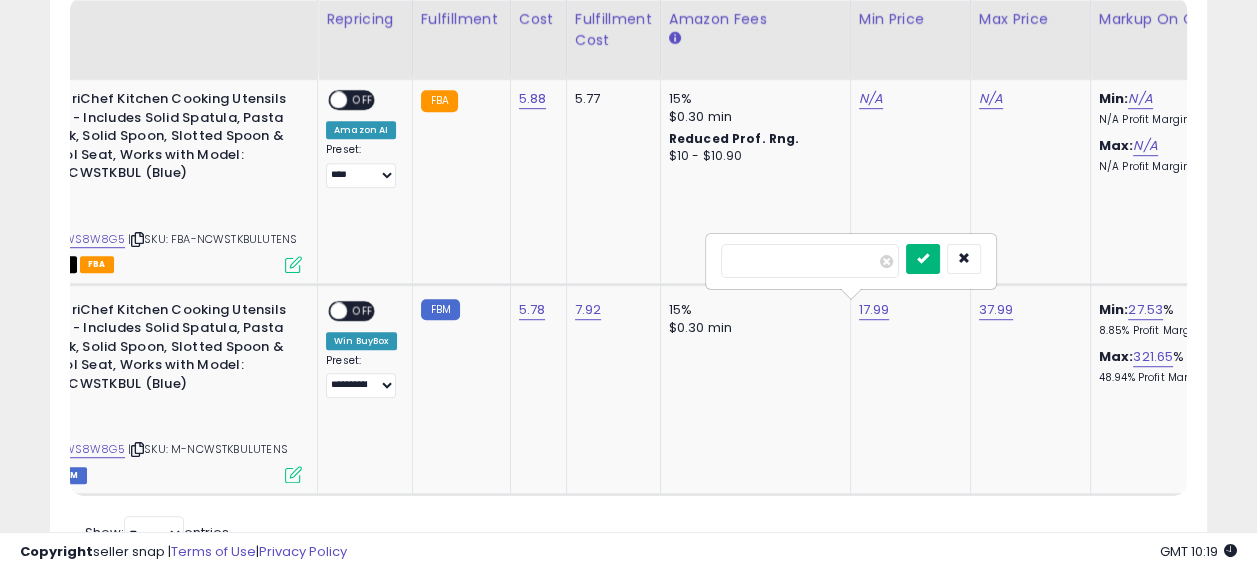 type on "*****" 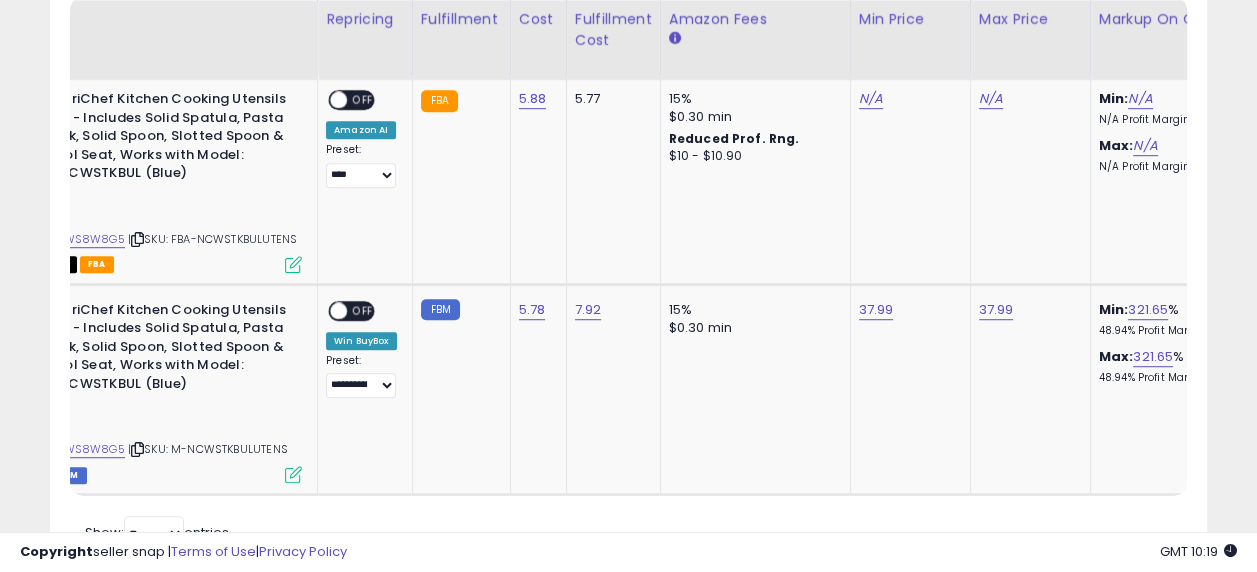 scroll, scrollTop: 0, scrollLeft: 0, axis: both 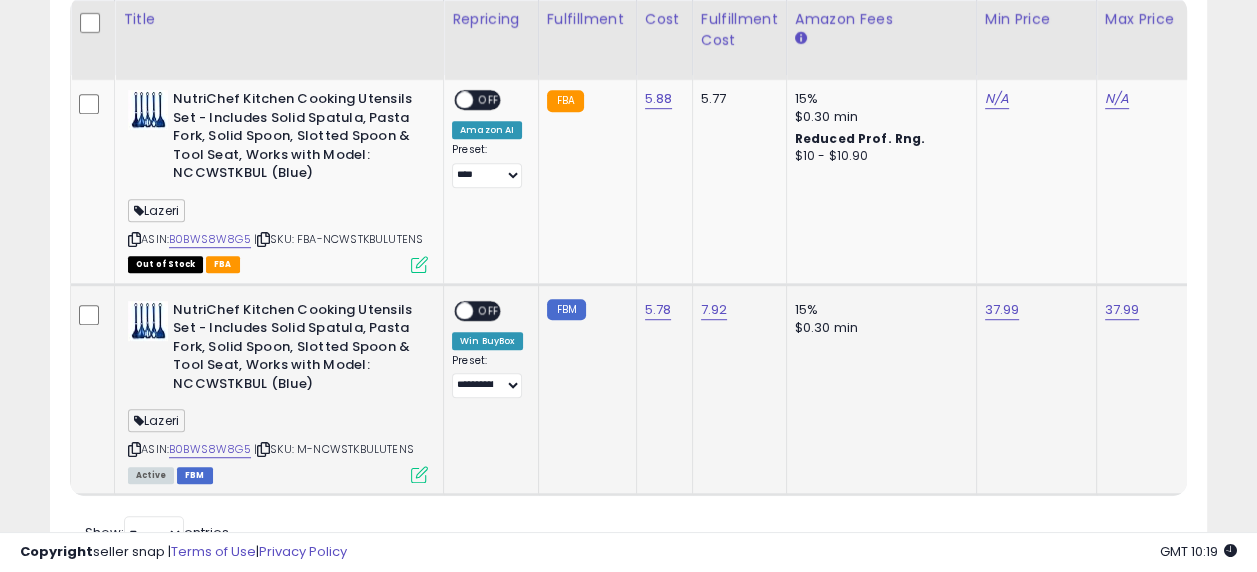 click on "OFF" at bounding box center [489, 310] 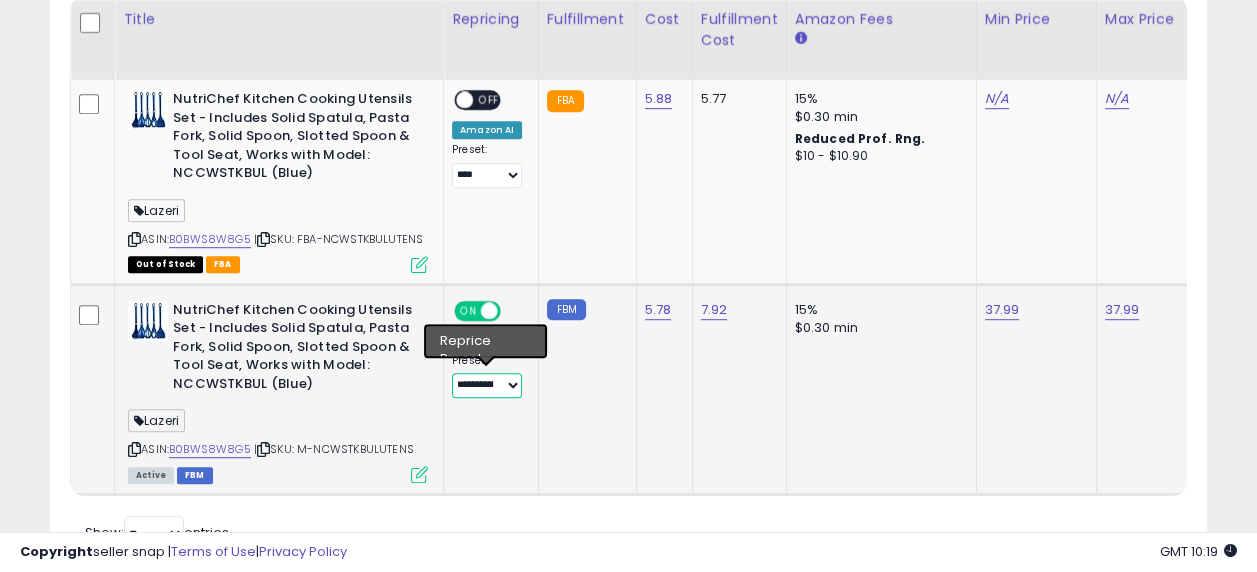 click on "**********" at bounding box center [487, 385] 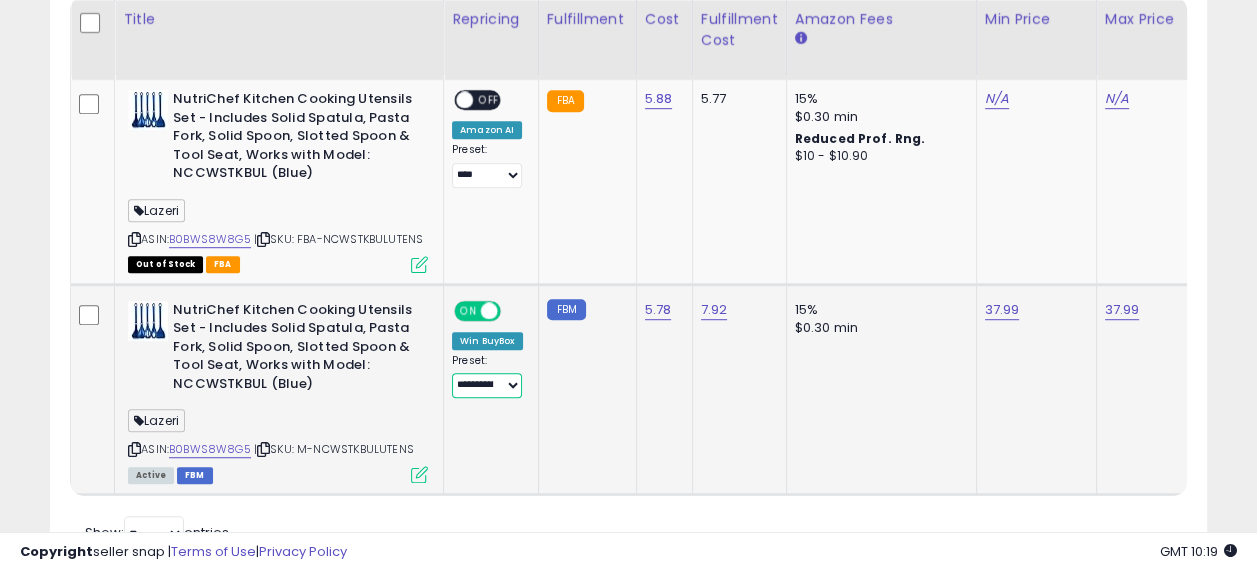 select on "**********" 